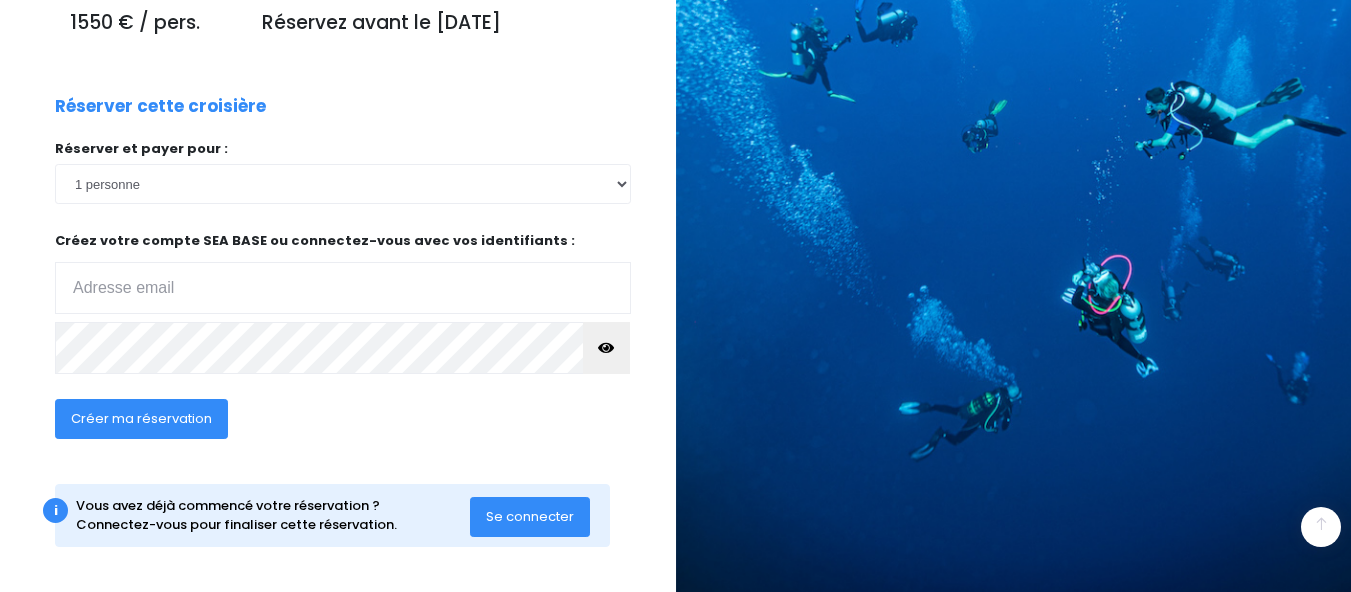 scroll, scrollTop: 336, scrollLeft: 0, axis: vertical 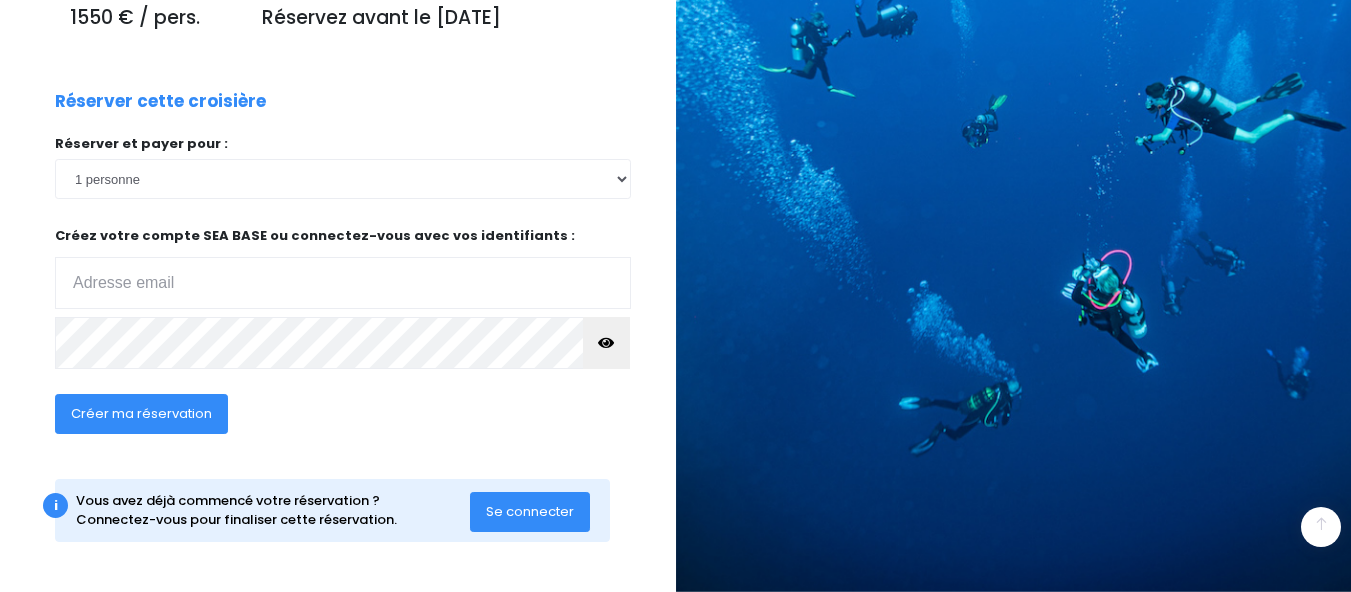 type on "kiki.ayata@gmail.com" 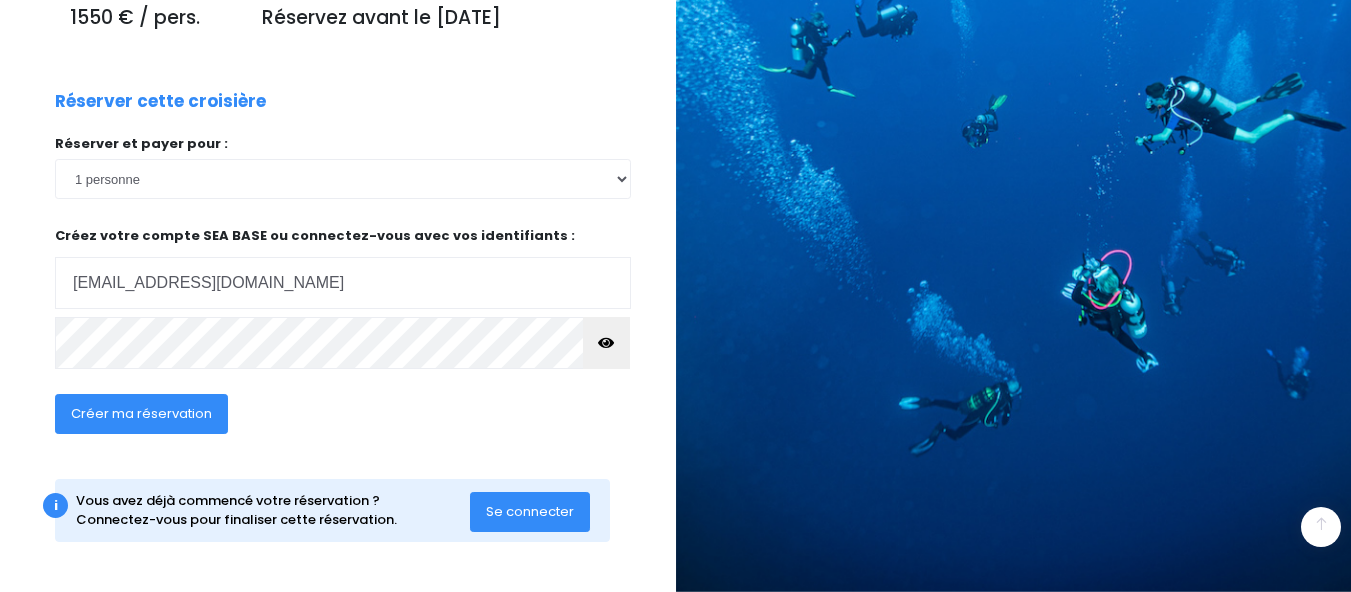 click at bounding box center [606, 343] 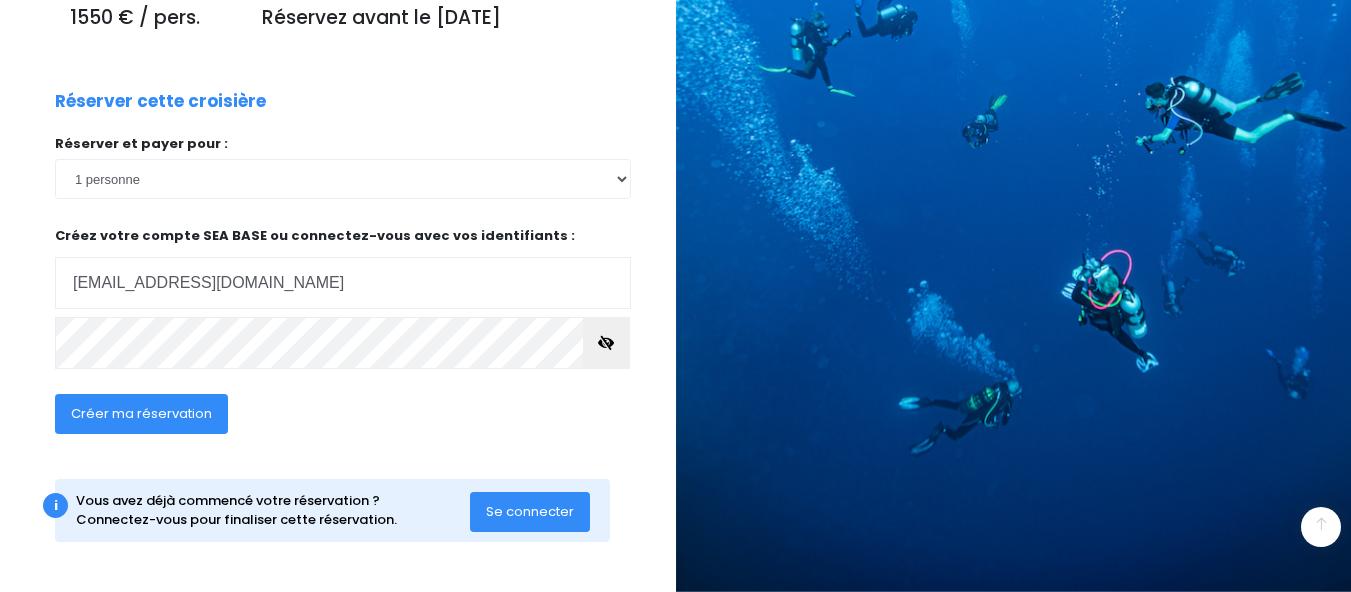 click on "Créer ma réservation" at bounding box center [141, 413] 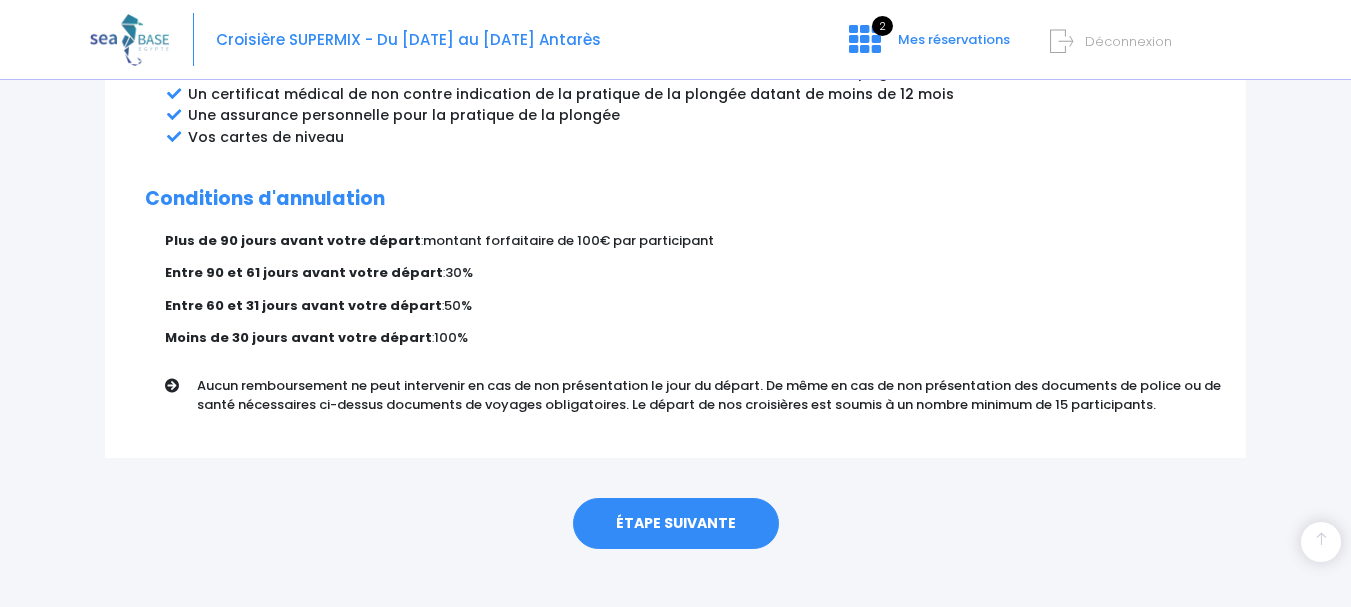 scroll, scrollTop: 1222, scrollLeft: 0, axis: vertical 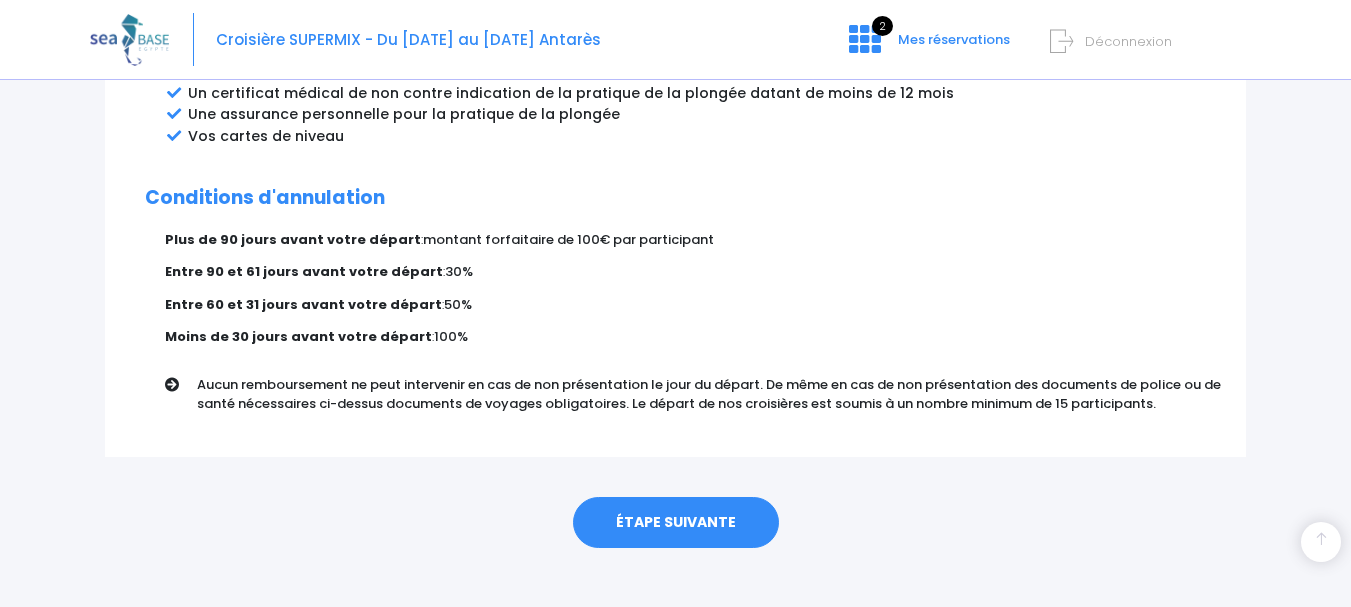 click on "ÉTAPE SUIVANTE" at bounding box center (676, 523) 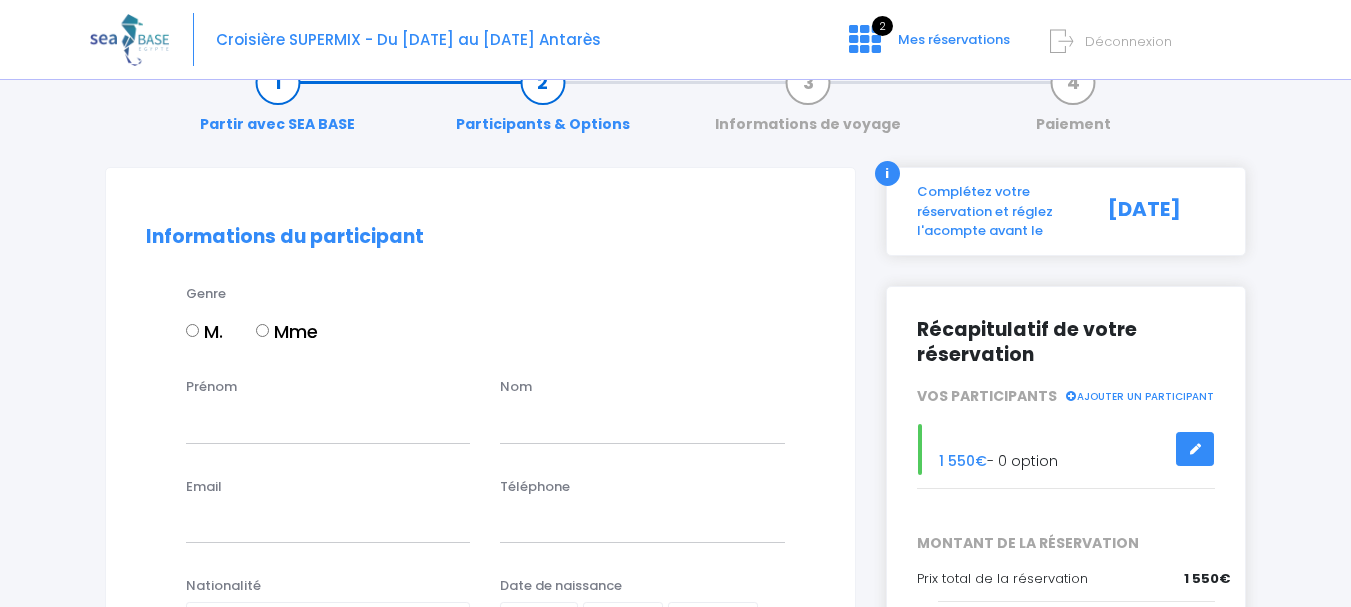 scroll, scrollTop: 100, scrollLeft: 0, axis: vertical 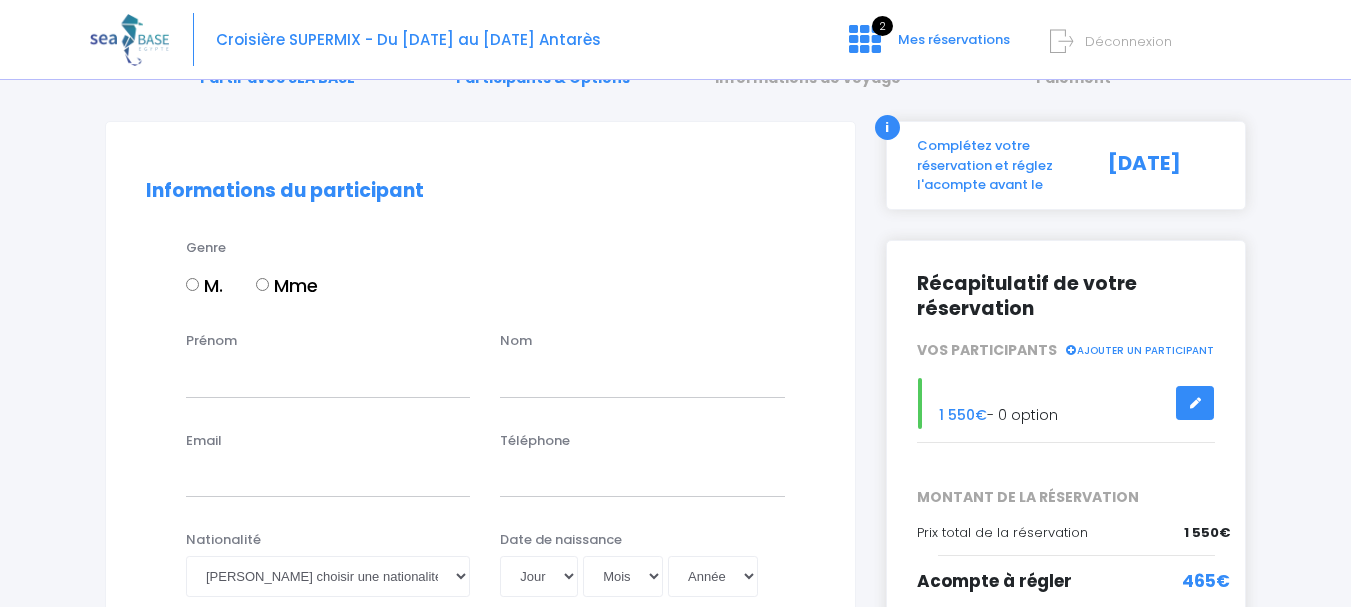 click on "M." at bounding box center (192, 284) 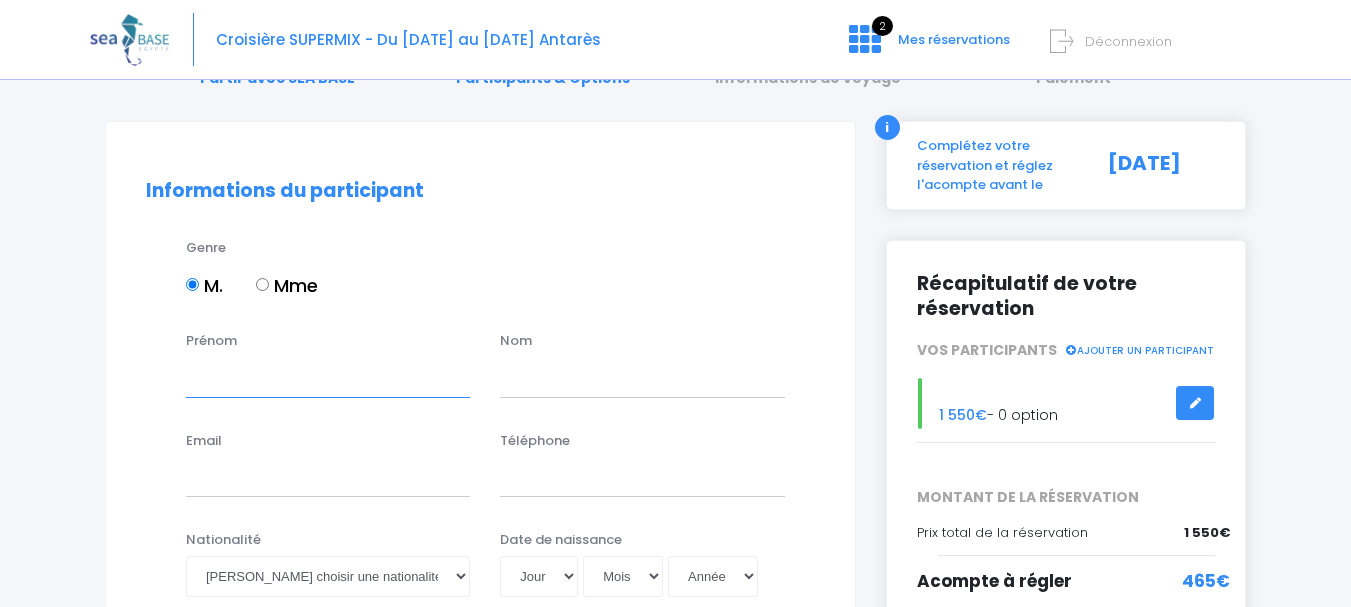 click on "Prénom" at bounding box center (328, 377) 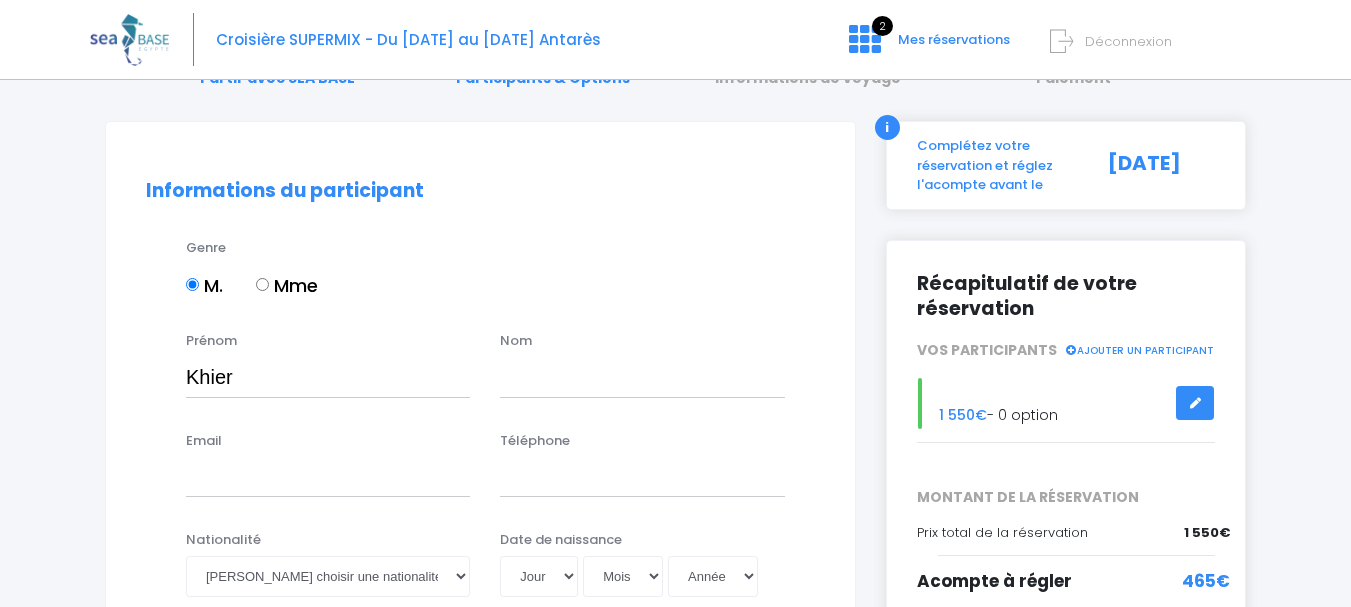 type on "AYATA" 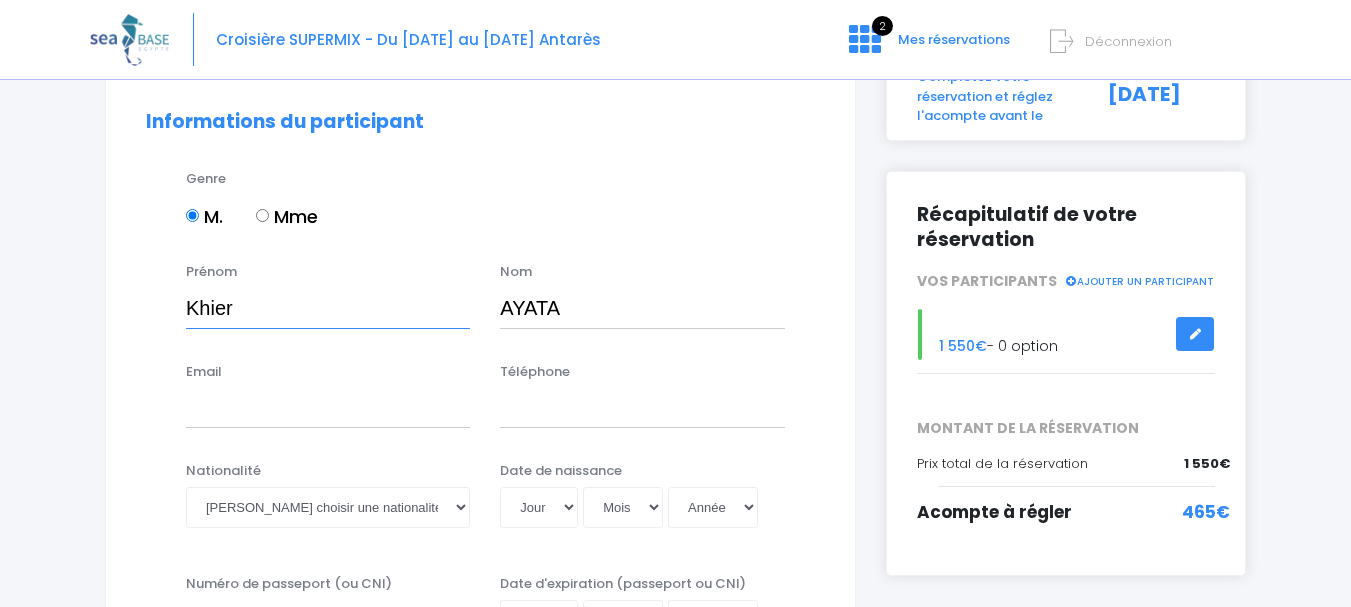scroll, scrollTop: 300, scrollLeft: 0, axis: vertical 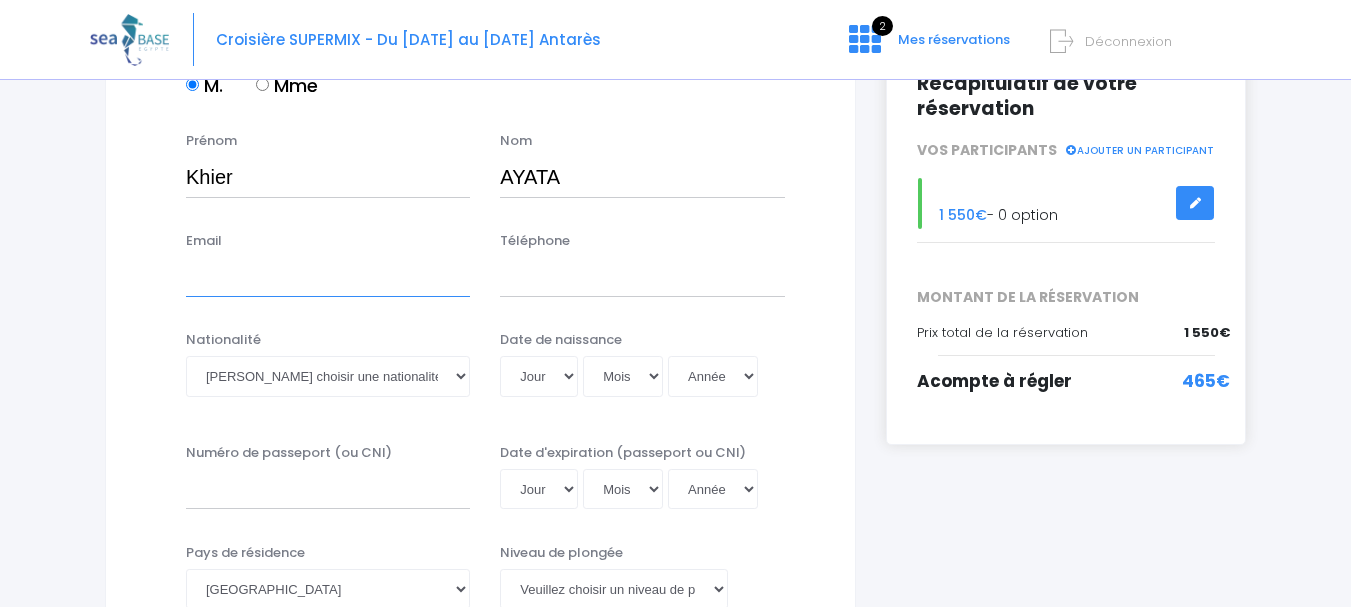 click on "Email" at bounding box center [328, 277] 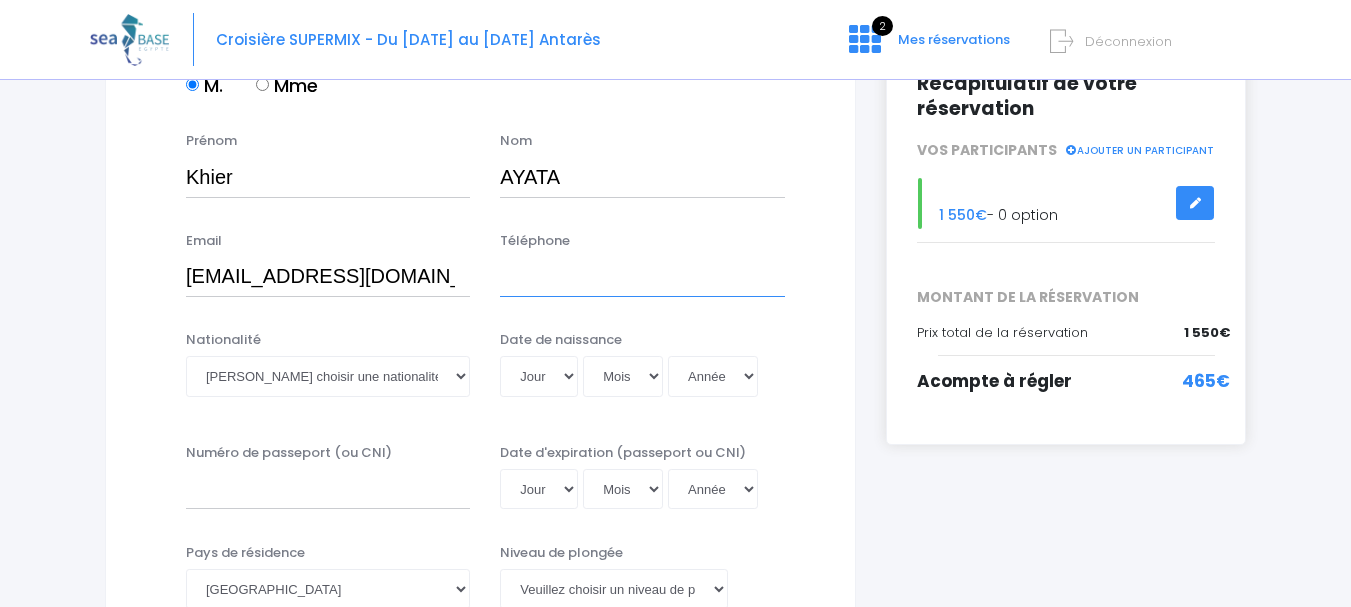 click on "Téléphone" at bounding box center (642, 277) 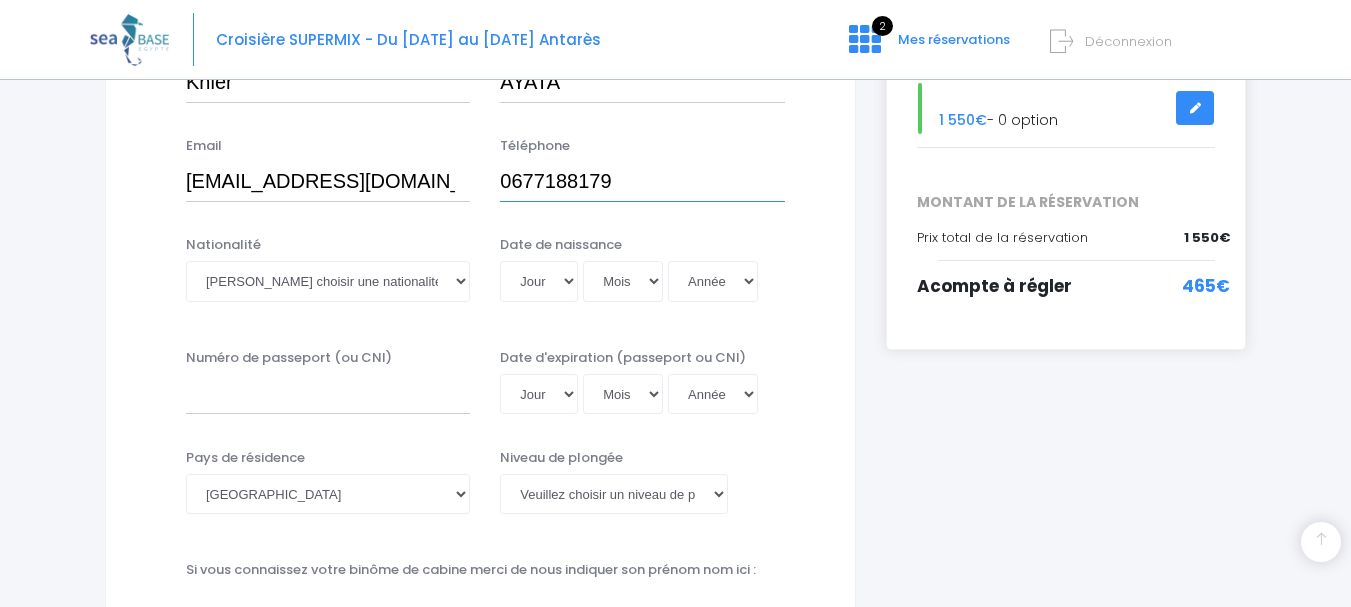 scroll, scrollTop: 400, scrollLeft: 0, axis: vertical 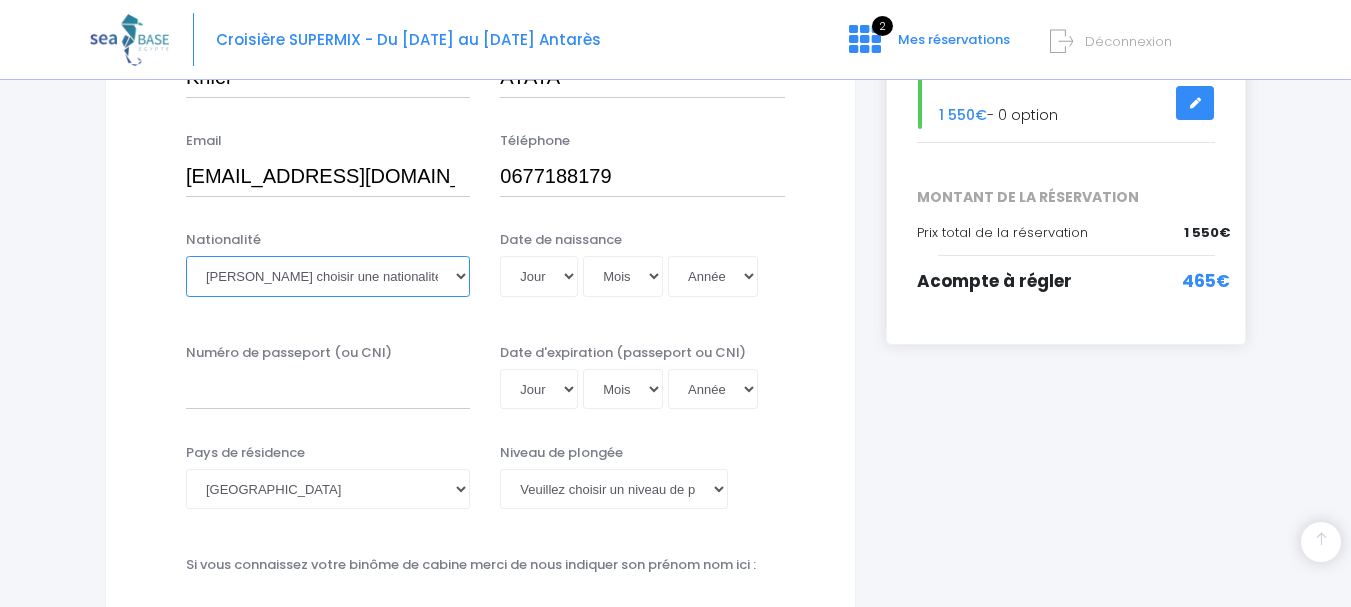 click on "Veuillez choisir une nationalité
Afghane
Albanaise
Algerienne
Allemande
Americaine
Andorrane
Angolaise
Antiguaise et barbudienne
Argentine Armenienne Australienne Autrichienne Azerbaïdjanaise Bahamienne" at bounding box center [328, 276] 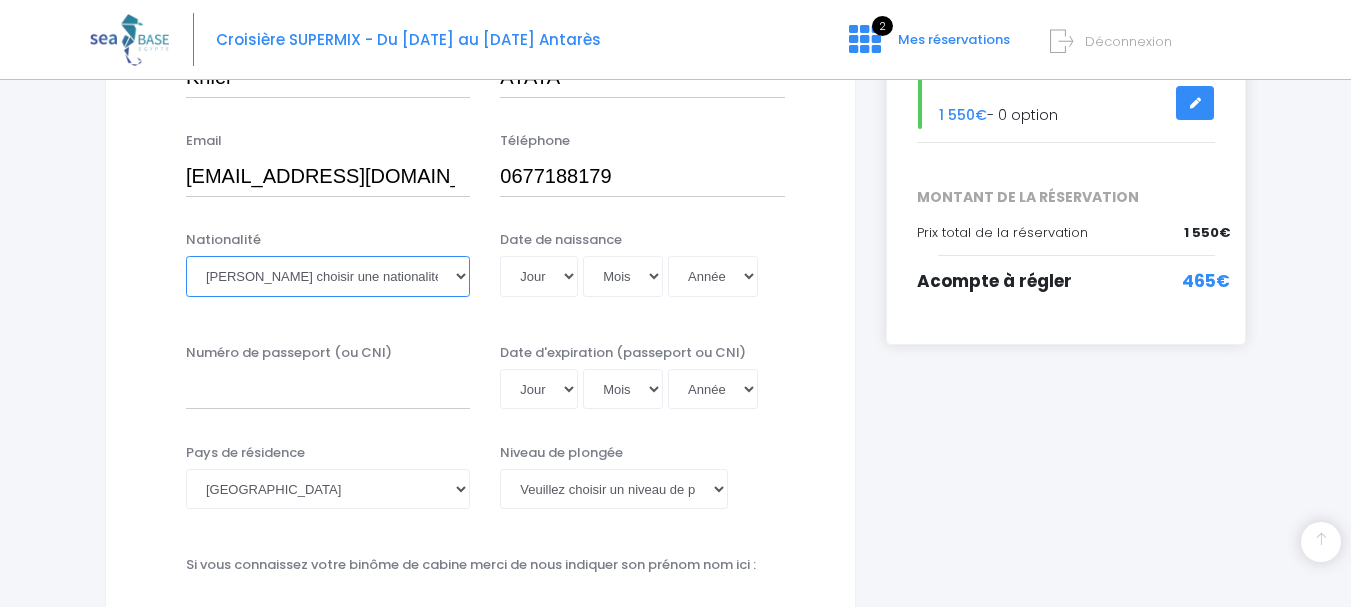 select on "Française" 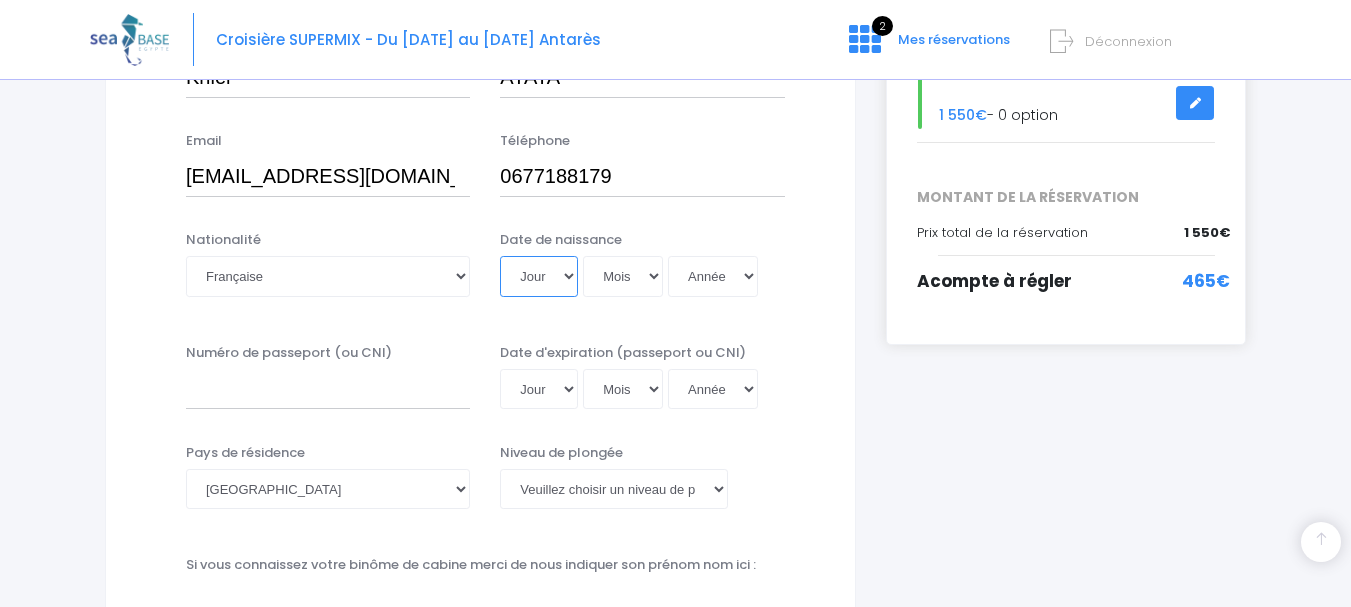 click on "Jour 01 02 03 04 05 06 07 08 09 10 11 12 13 14 15 16 17 18 19 20 21 22 23 24 25 26 27 28 29 30 31" at bounding box center [539, 276] 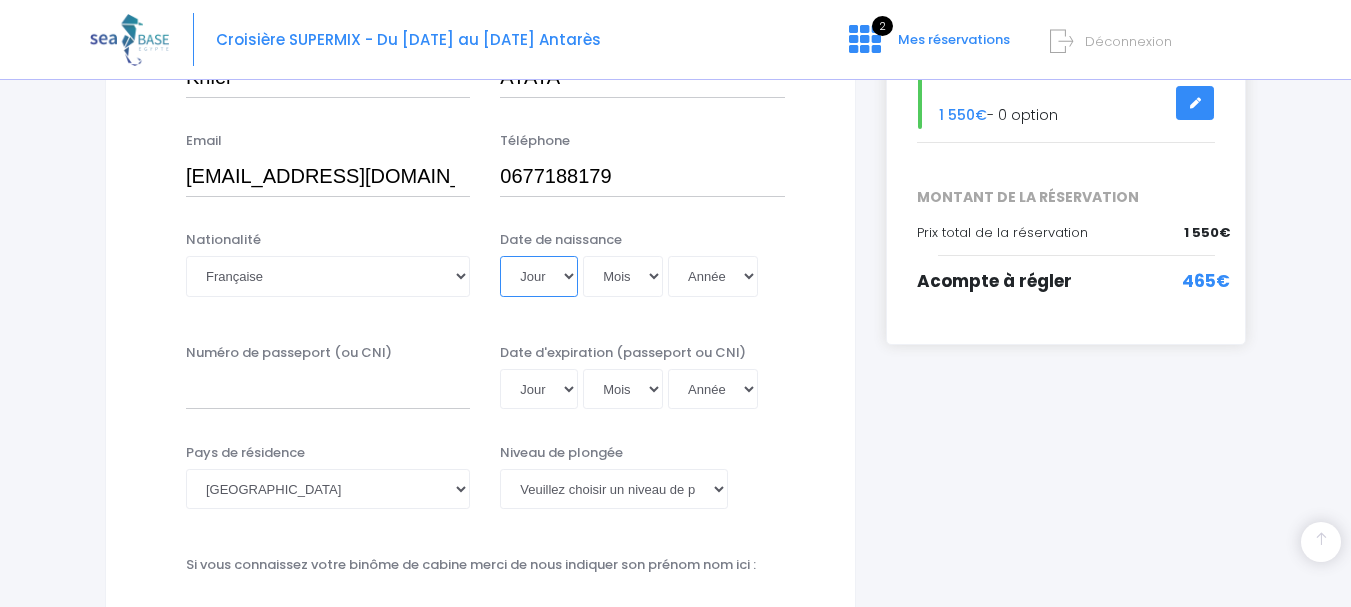 select on "05" 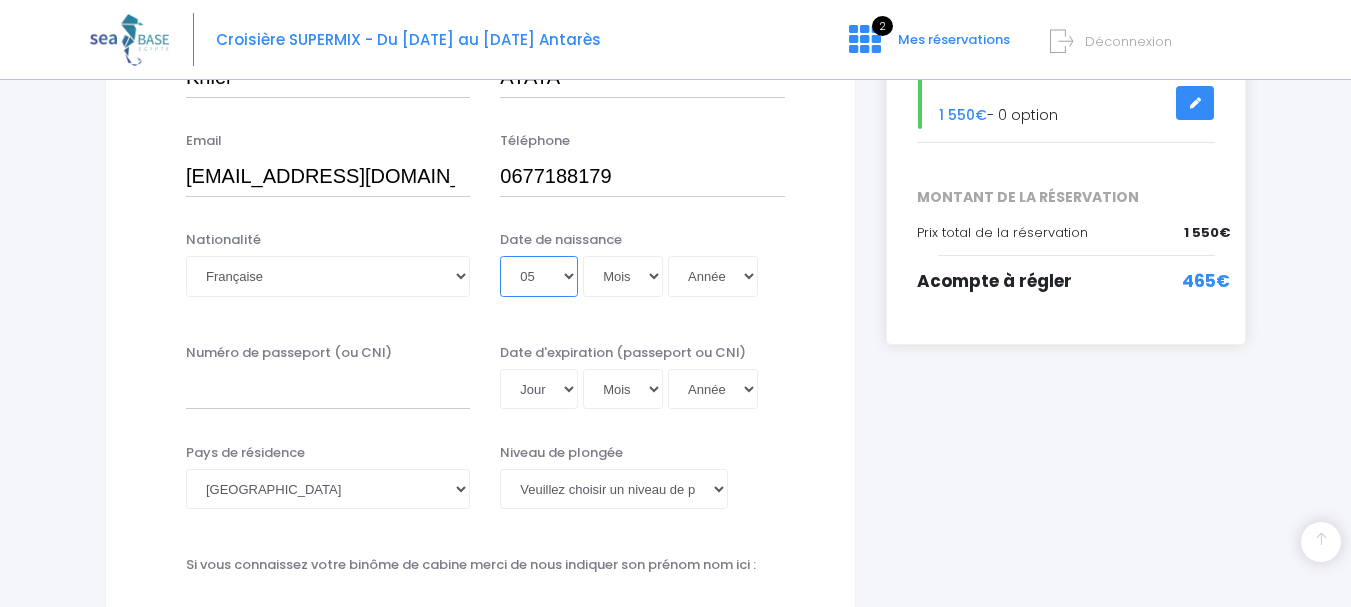 click on "Jour 01 02 03 04 05 06 07 08 09 10 11 12 13 14 15 16 17 18 19 20 21 22 23 24 25 26 27 28 29 30 31" at bounding box center (539, 276) 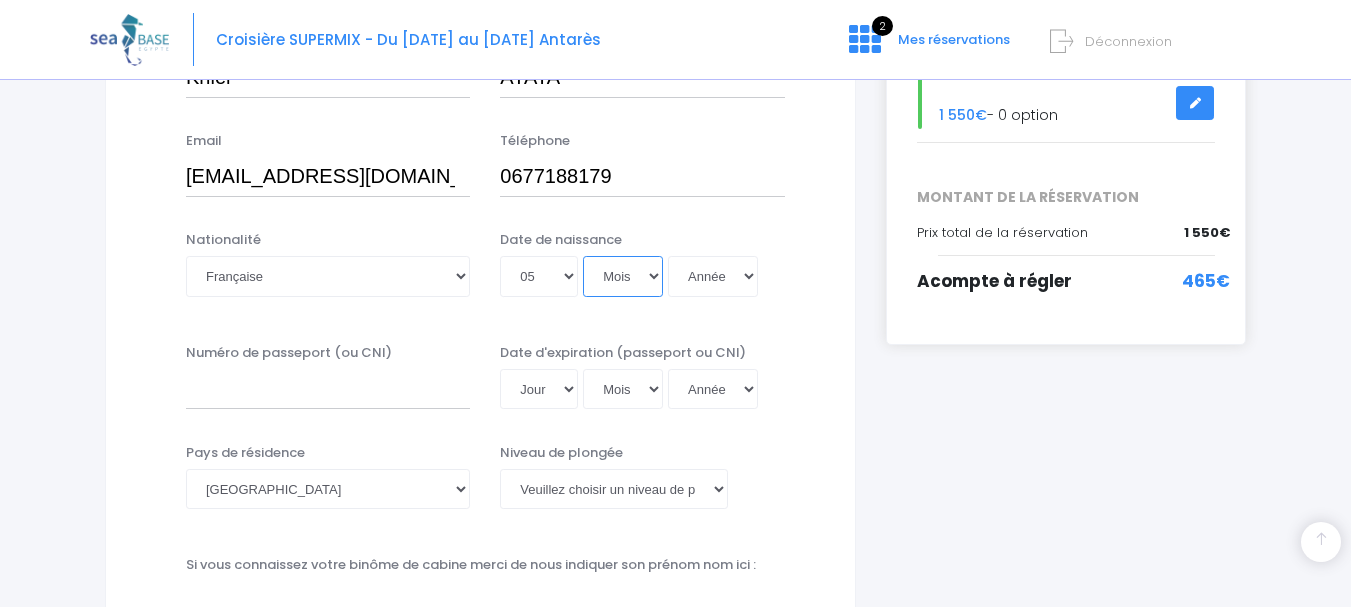 click on "Mois 01 02 03 04 05 06 07 08 09 10 11 12" at bounding box center (623, 276) 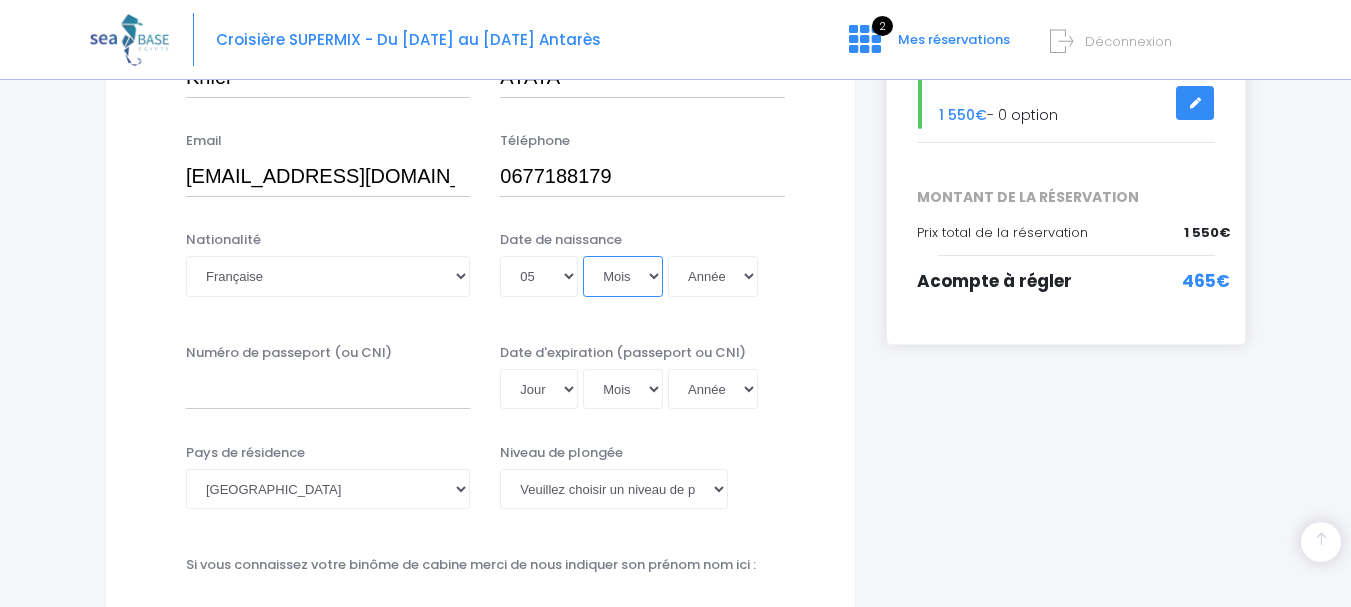 select on "05" 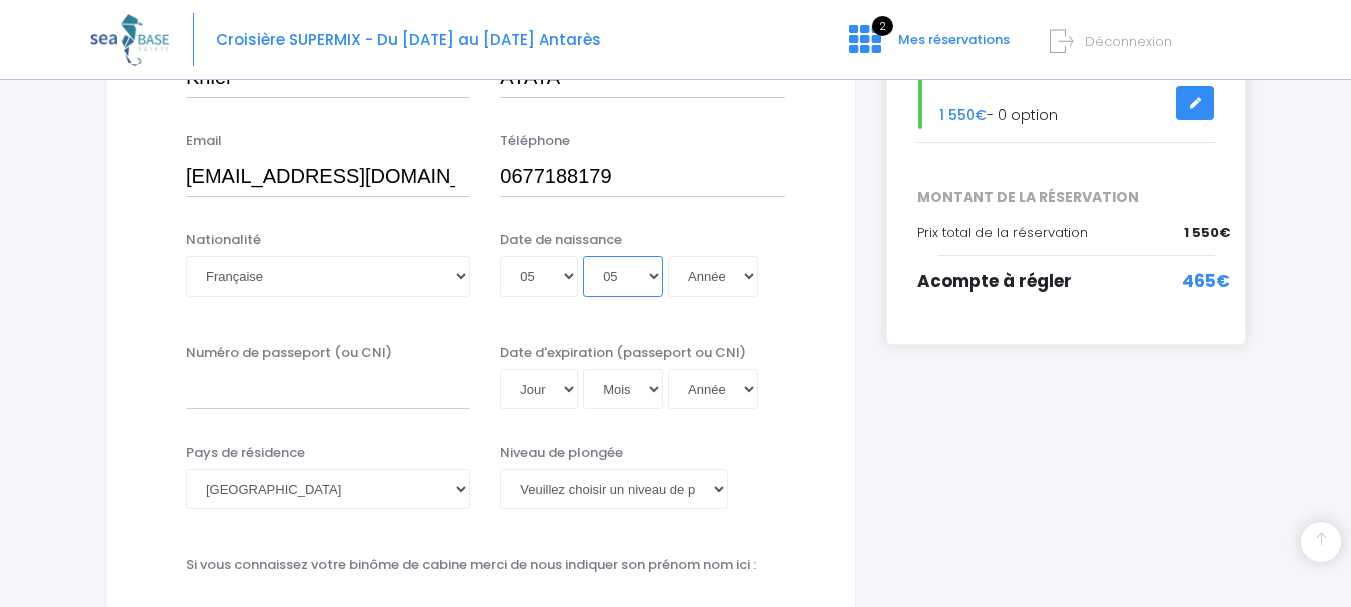 click on "Mois 01 02 03 04 05 06 07 08 09 10 11 12" at bounding box center [623, 276] 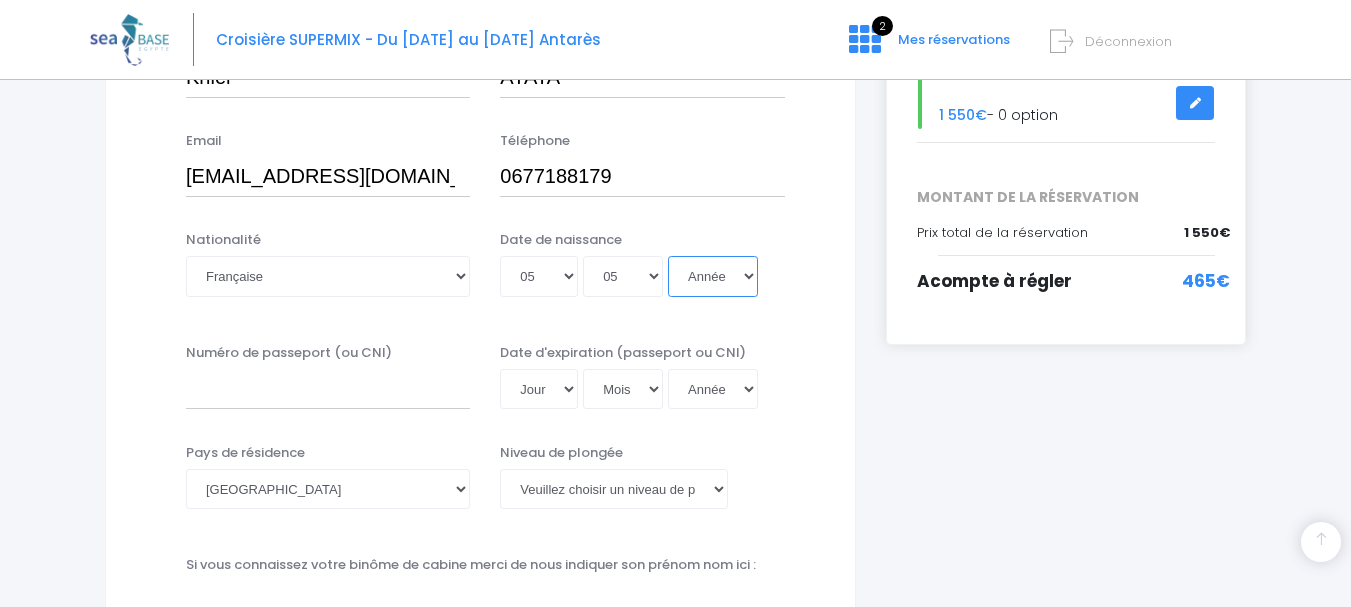 click on "Année 2045 2044 2043 2042 2041 2040 2039 2038 2037 2036 2035 2034 2033 2032 2031 2030 2029 2028 2027 2026 2025 2024 2023 2022 2021 2020 2019 2018 2017 2016 2015 2014 2013 2012 2011 2010 2009 2008 2007 2006 2005 2004 2003 2002 2001 2000 1999 1998 1997 1996 1995 1994 1993 1992 1991 1990 1989 1988 1987 1986 1985 1984 1983 1982 1981 1980 1979 1978 1977 1976 1975 1974 1973 1972 1971 1970 1969 1968 1967 1966 1965 1964 1963 1962 1961 1960 1959 1958 1957 1956 1955 1954 1953 1952 1951 1950 1949 1948 1947 1946 1945 1944 1943 1942 1941 1940 1939 1938 1937 1936 1935 1934 1933 1932 1931 1930 1929 1928 1927 1926 1925 1924 1923 1922 1921 1920 1919 1918 1917 1916 1915 1914 1913 1912 1911 1910 1909 1908 1907 1906 1905 1904 1903 1902 1901 1900" at bounding box center [713, 276] 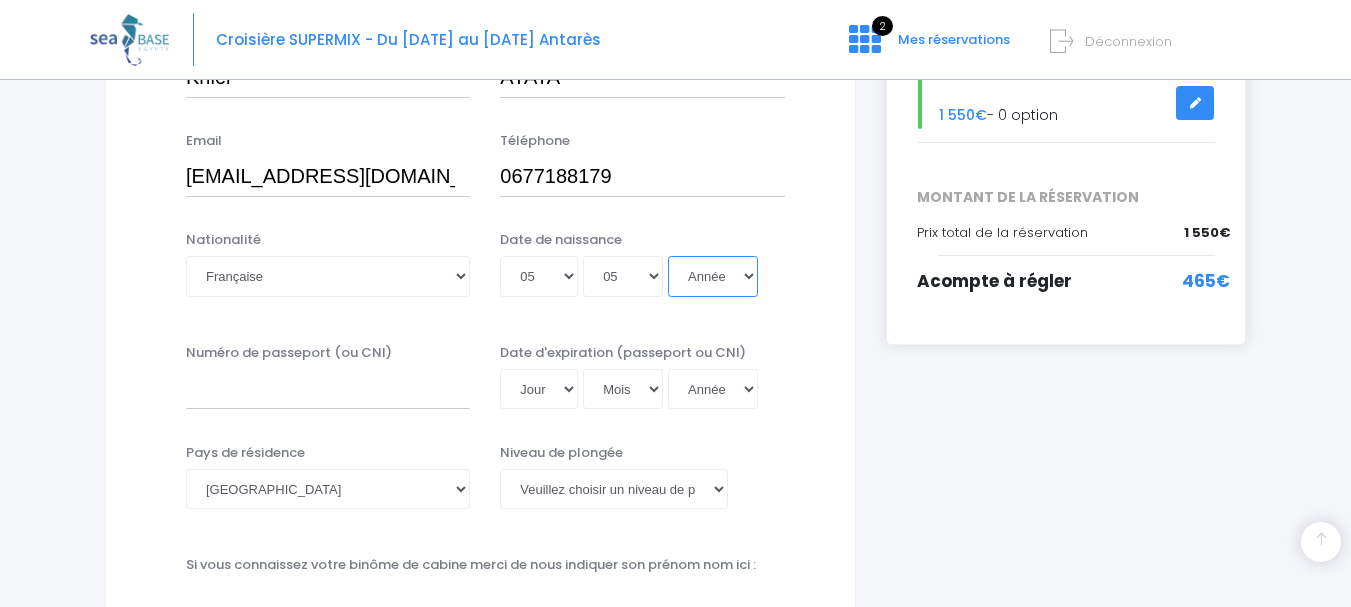 select on "1955" 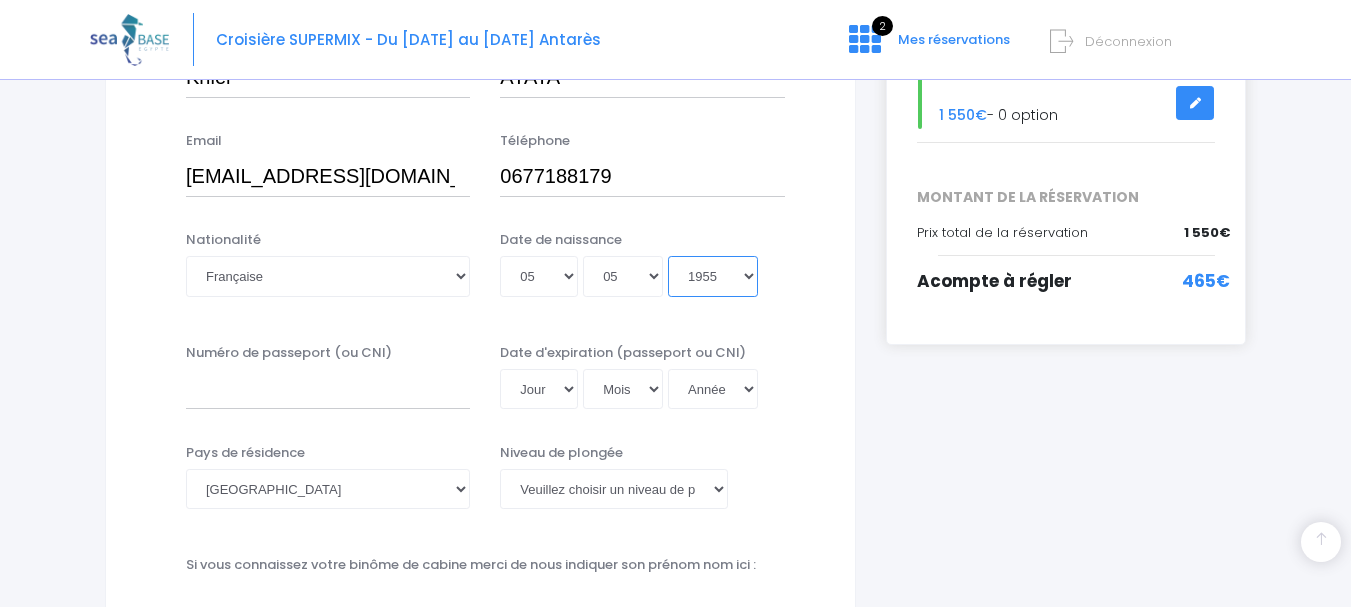 click on "Année 2045 2044 2043 2042 2041 2040 2039 2038 2037 2036 2035 2034 2033 2032 2031 2030 2029 2028 2027 2026 2025 2024 2023 2022 2021 2020 2019 2018 2017 2016 2015 2014 2013 2012 2011 2010 2009 2008 2007 2006 2005 2004 2003 2002 2001 2000 1999 1998 1997 1996 1995 1994 1993 1992 1991 1990 1989 1988 1987 1986 1985 1984 1983 1982 1981 1980 1979 1978 1977 1976 1975 1974 1973 1972 1971 1970 1969 1968 1967 1966 1965 1964 1963 1962 1961 1960 1959 1958 1957 1956 1955 1954 1953 1952 1951 1950 1949 1948 1947 1946 1945 1944 1943 1942 1941 1940 1939 1938 1937 1936 1935 1934 1933 1932 1931 1930 1929 1928 1927 1926 1925 1924 1923 1922 1921 1920 1919 1918 1917 1916 1915 1914 1913 1912 1911 1910 1909 1908 1907 1906 1905 1904 1903 1902 1901 1900" at bounding box center (713, 276) 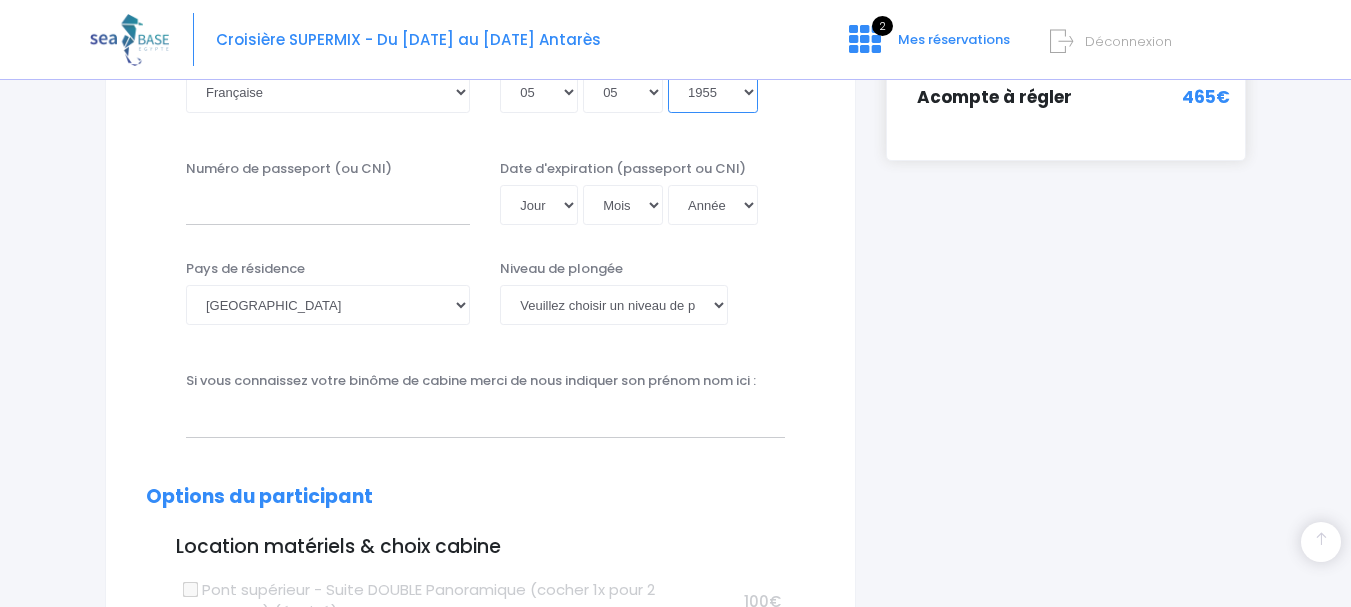 scroll, scrollTop: 600, scrollLeft: 0, axis: vertical 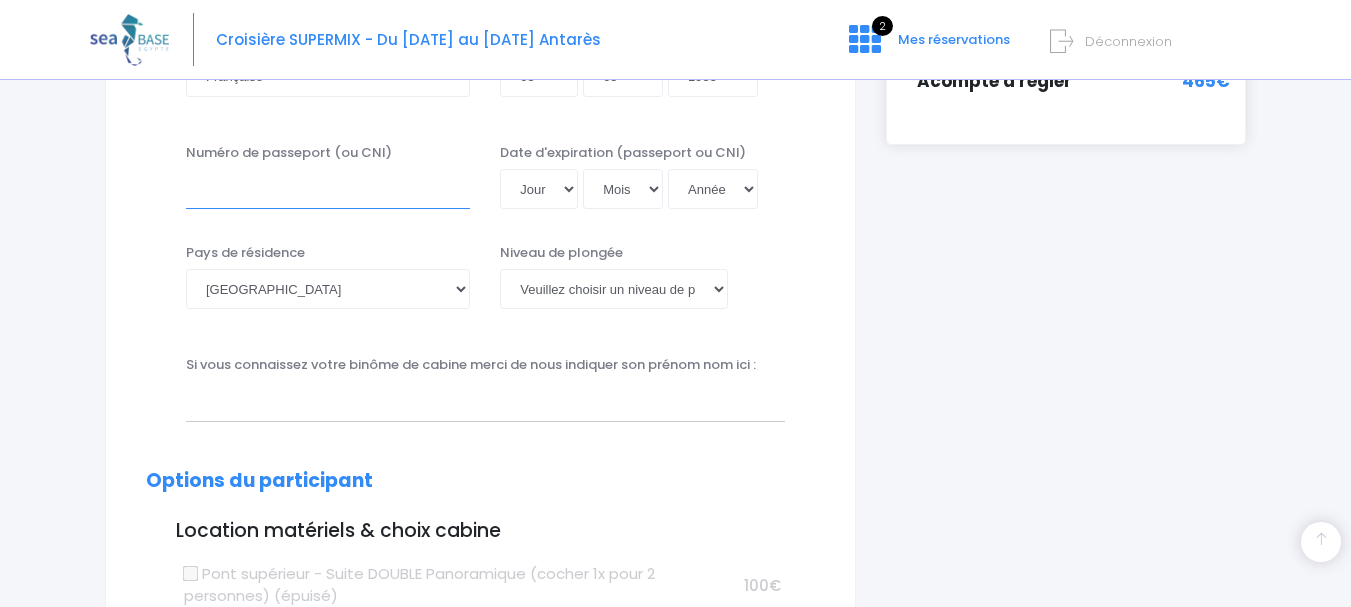 click on "Numéro de passeport (ou CNI)" at bounding box center (328, 189) 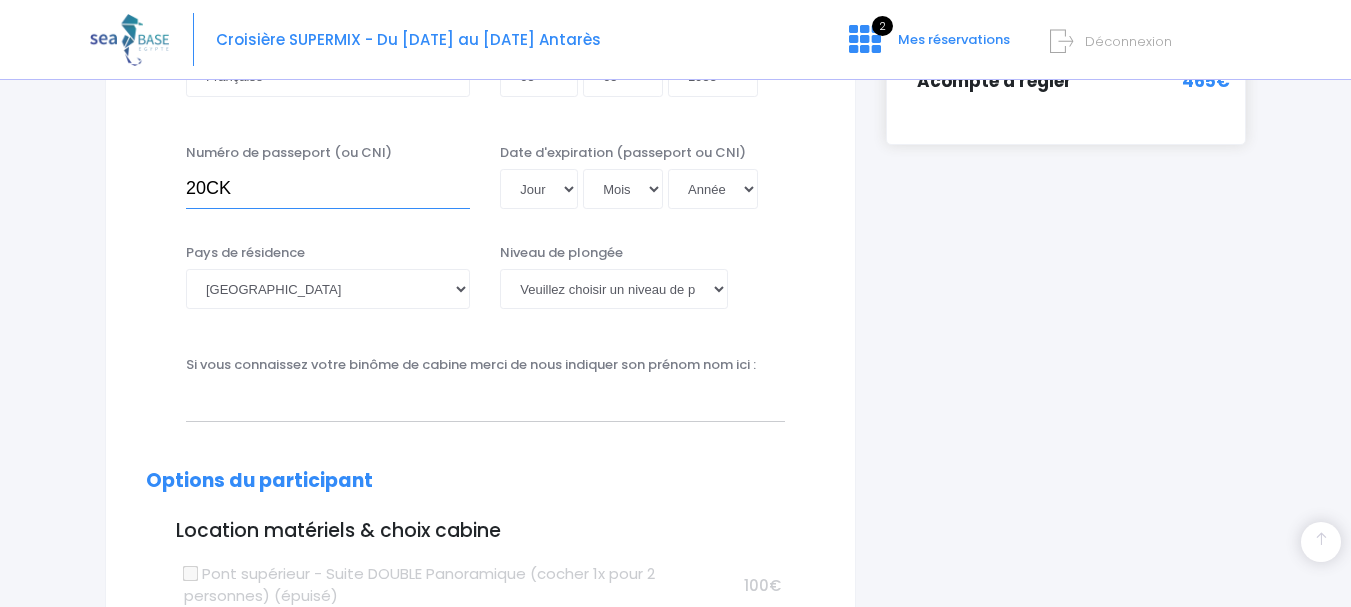 type on "20CK84820" 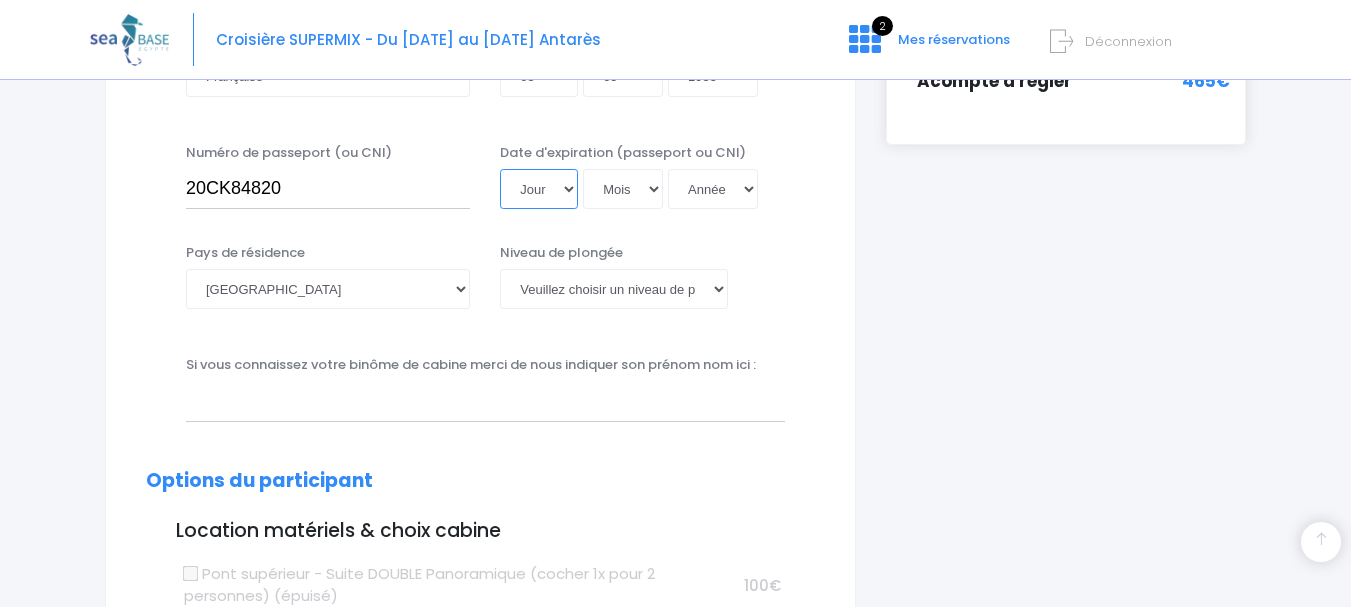 click on "Jour 01 02 03 04 05 06 07 08 09 10 11 12 13 14 15 16 17 18 19 20 21 22 23 24 25 26 27 28 29 30 31" at bounding box center (539, 189) 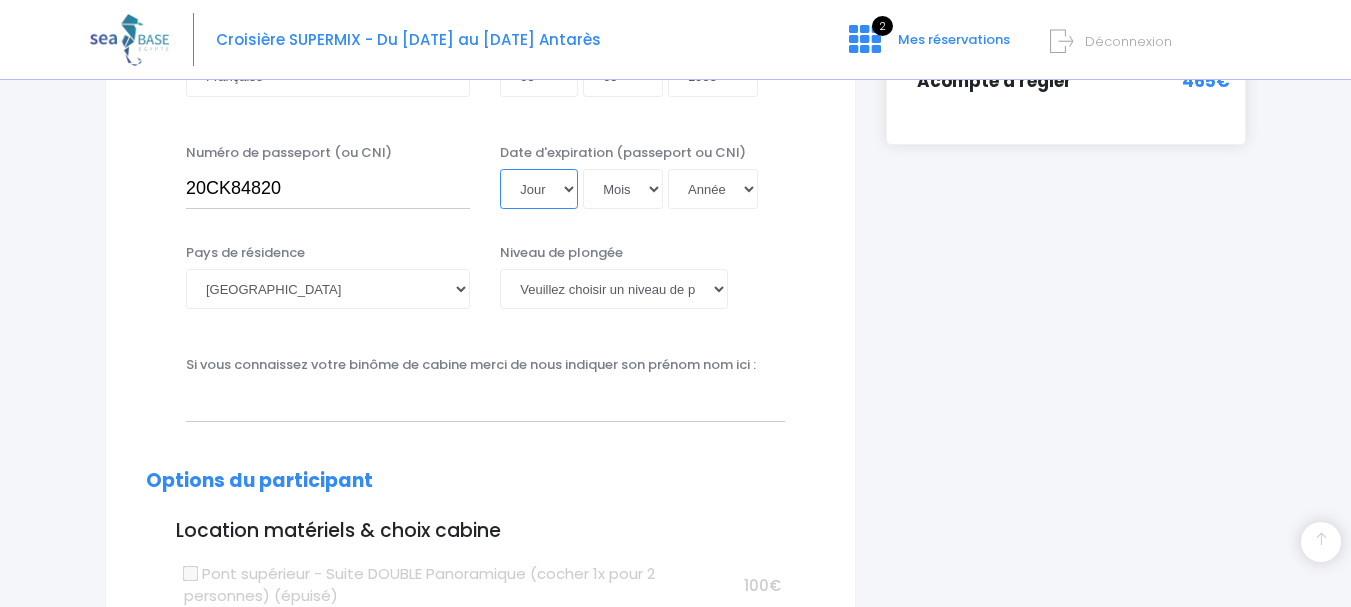 select on "15" 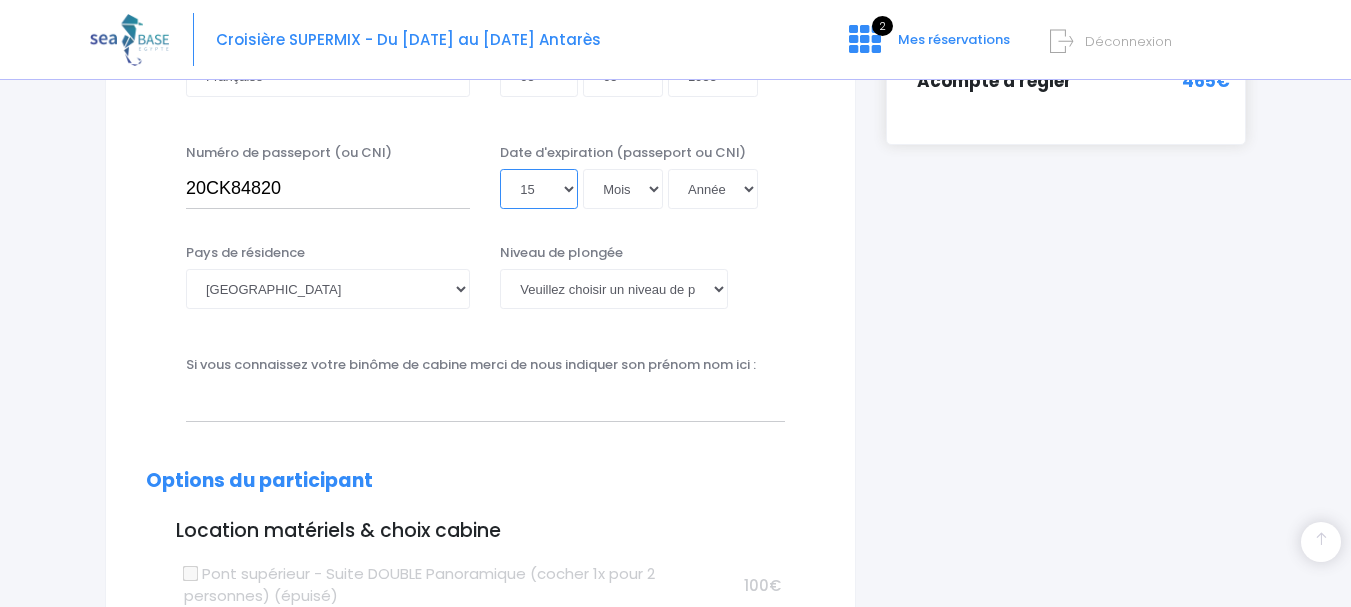 click on "Jour 01 02 03 04 05 06 07 08 09 10 11 12 13 14 15 16 17 18 19 20 21 22 23 24 25 26 27 28 29 30 31" at bounding box center (539, 189) 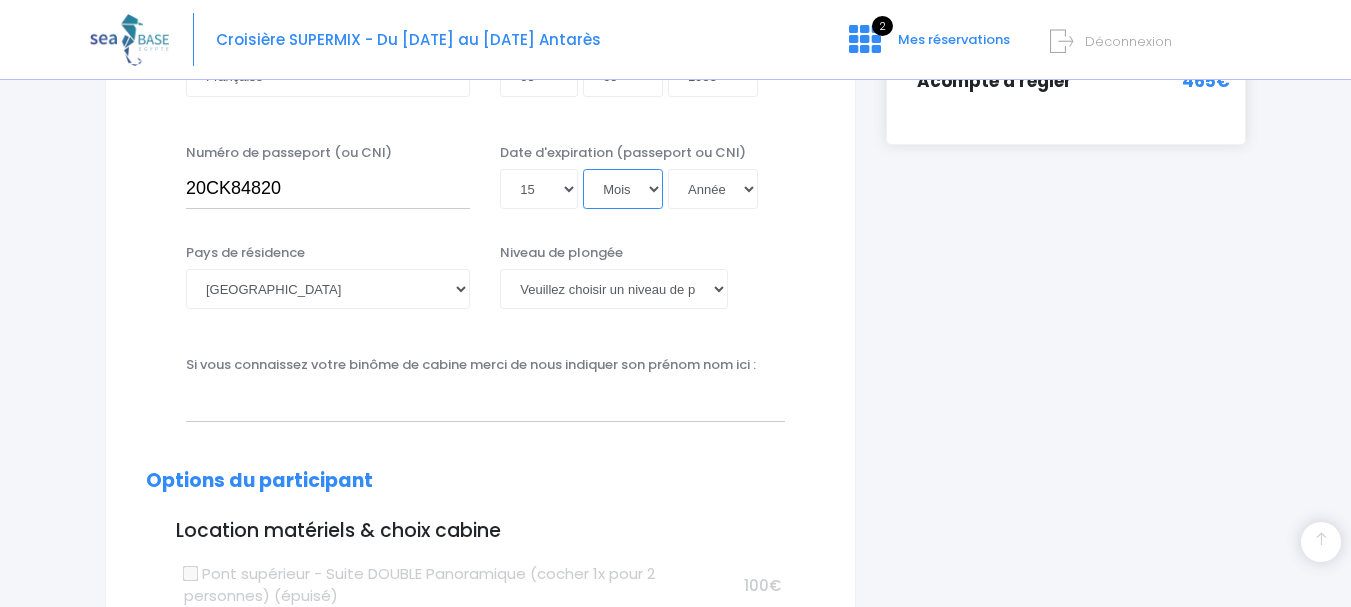 click on "Mois 01 02 03 04 05 06 07 08 09 10 11 12" at bounding box center (623, 189) 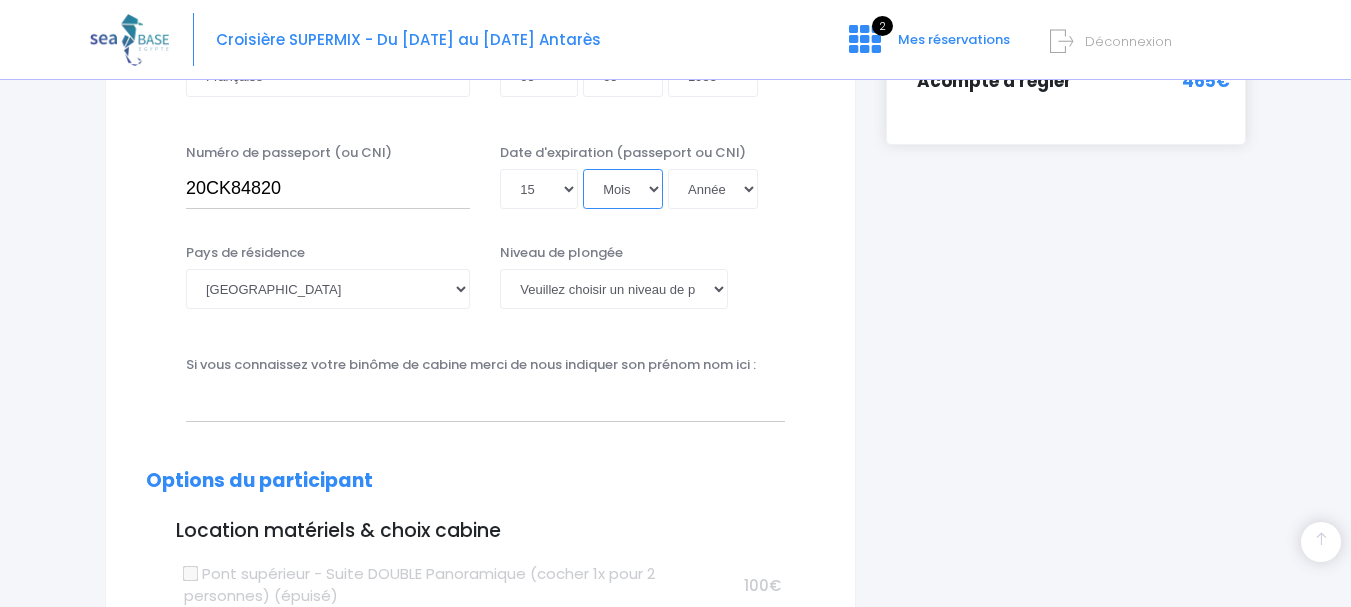 select on "06" 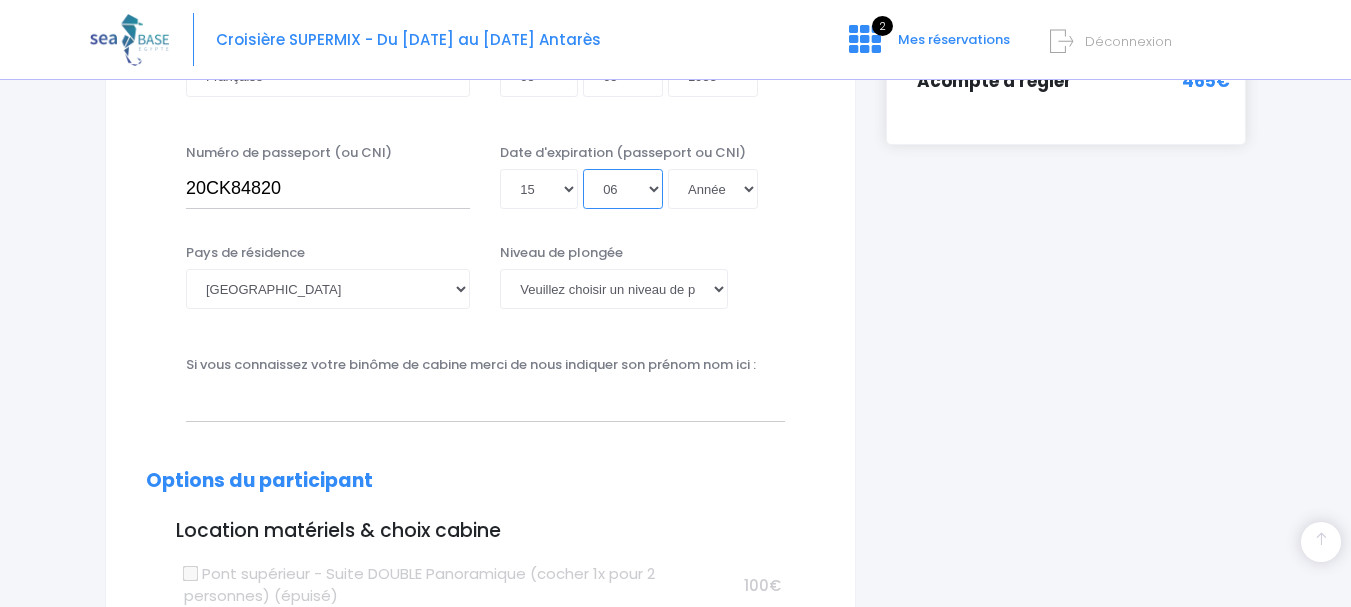 click on "Mois 01 02 03 04 05 06 07 08 09 10 11 12" at bounding box center (623, 189) 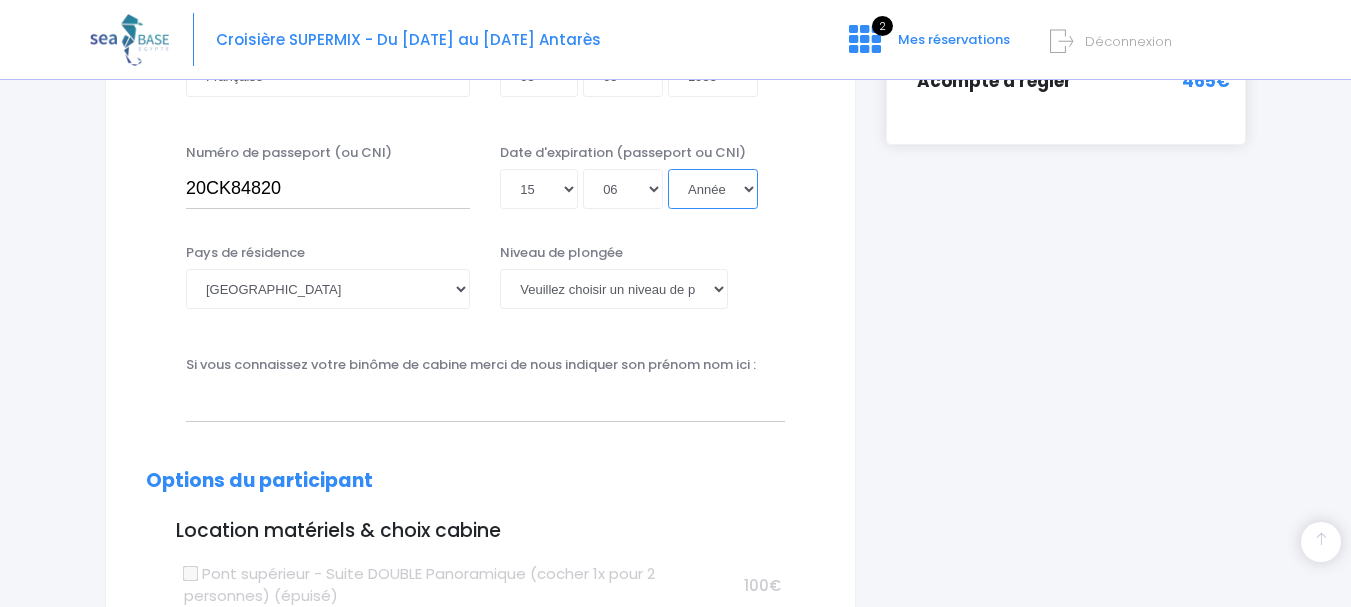 click on "Année 2045 2044 2043 2042 2041 2040 2039 2038 2037 2036 2035 2034 2033 2032 2031 2030 2029 2028 2027 2026 2025 2024 2023 2022 2021 2020 2019 2018 2017 2016 2015 2014 2013 2012 2011 2010 2009 2008 2007 2006 2005 2004 2003 2002 2001 2000 1999 1998 1997 1996 1995 1994 1993 1992 1991 1990 1989 1988 1987 1986 1985 1984 1983 1982 1981 1980 1979 1978 1977 1976 1975 1974 1973 1972 1971 1970 1969 1968 1967 1966 1965 1964 1963 1962 1961 1960 1959 1958 1957 1956 1955 1954 1953 1952 1951 1950 1949 1948 1947 1946 1945 1944 1943 1942 1941 1940 1939 1938 1937 1936 1935 1934 1933 1932 1931 1930 1929 1928 1927 1926 1925 1924 1923 1922 1921 1920 1919 1918 1917 1916 1915 1914 1913 1912 1911 1910 1909 1908 1907 1906 1905 1904 1903 1902 1901 1900" at bounding box center (713, 189) 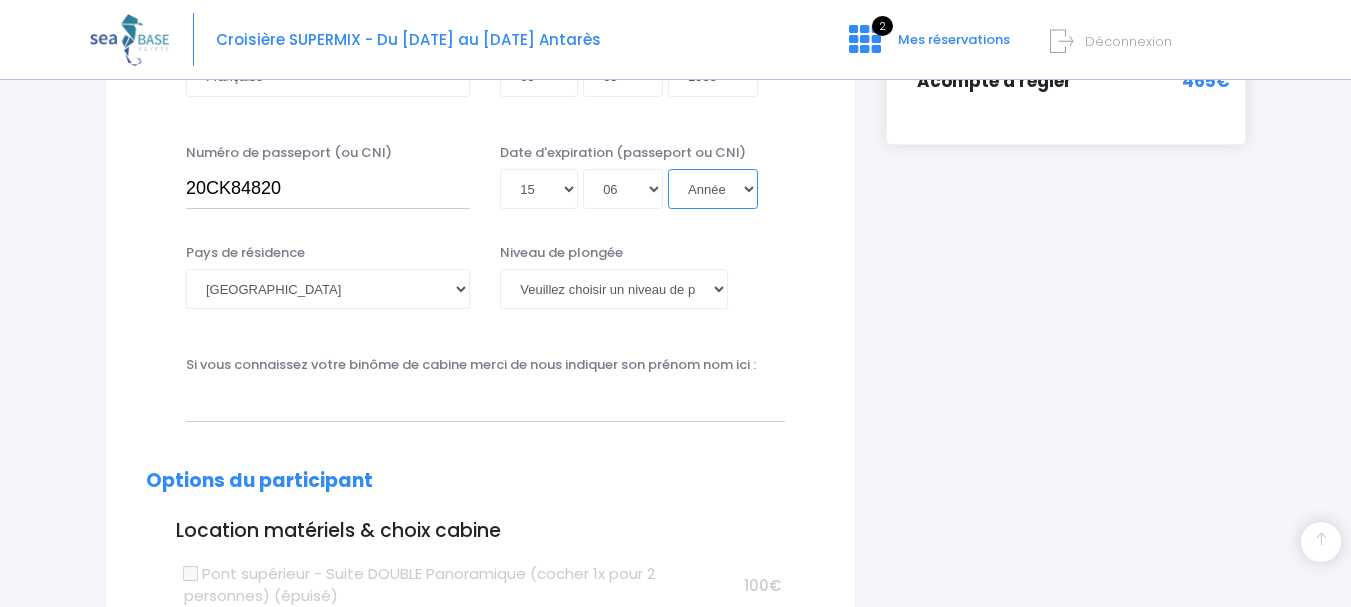 select on "2030" 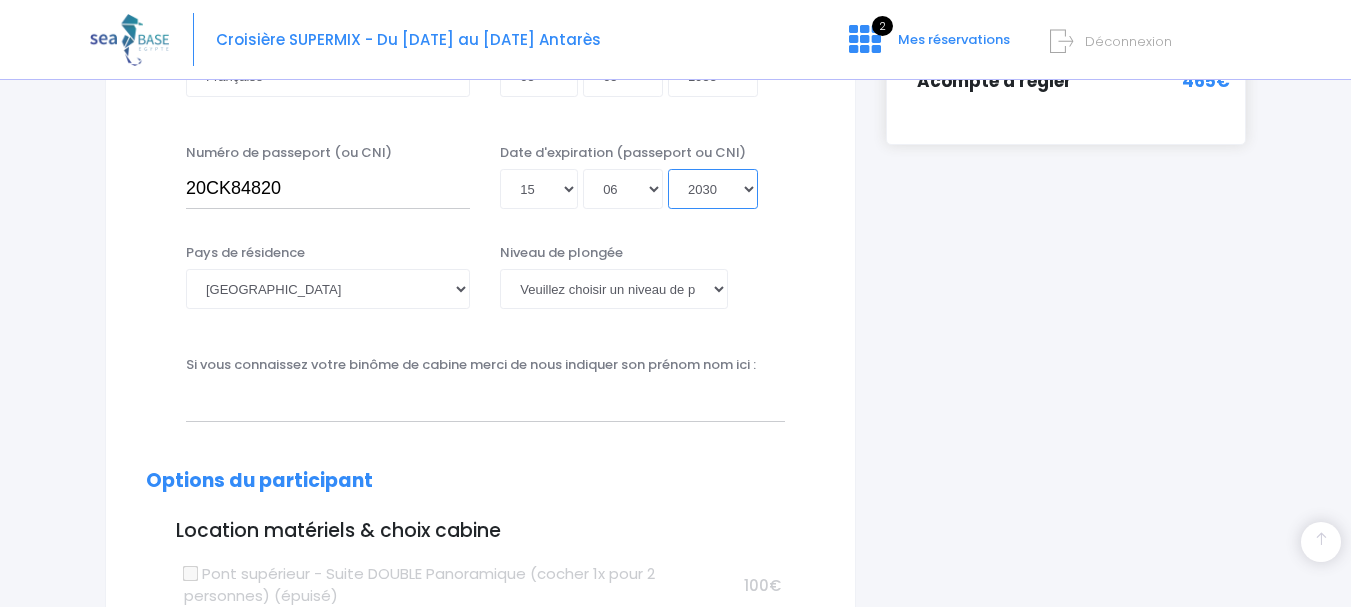 click on "Année 2045 2044 2043 2042 2041 2040 2039 2038 2037 2036 2035 2034 2033 2032 2031 2030 2029 2028 2027 2026 2025 2024 2023 2022 2021 2020 2019 2018 2017 2016 2015 2014 2013 2012 2011 2010 2009 2008 2007 2006 2005 2004 2003 2002 2001 2000 1999 1998 1997 1996 1995 1994 1993 1992 1991 1990 1989 1988 1987 1986 1985 1984 1983 1982 1981 1980 1979 1978 1977 1976 1975 1974 1973 1972 1971 1970 1969 1968 1967 1966 1965 1964 1963 1962 1961 1960 1959 1958 1957 1956 1955 1954 1953 1952 1951 1950 1949 1948 1947 1946 1945 1944 1943 1942 1941 1940 1939 1938 1937 1936 1935 1934 1933 1932 1931 1930 1929 1928 1927 1926 1925 1924 1923 1922 1921 1920 1919 1918 1917 1916 1915 1914 1913 1912 1911 1910 1909 1908 1907 1906 1905 1904 1903 1902 1901 1900" at bounding box center [713, 189] 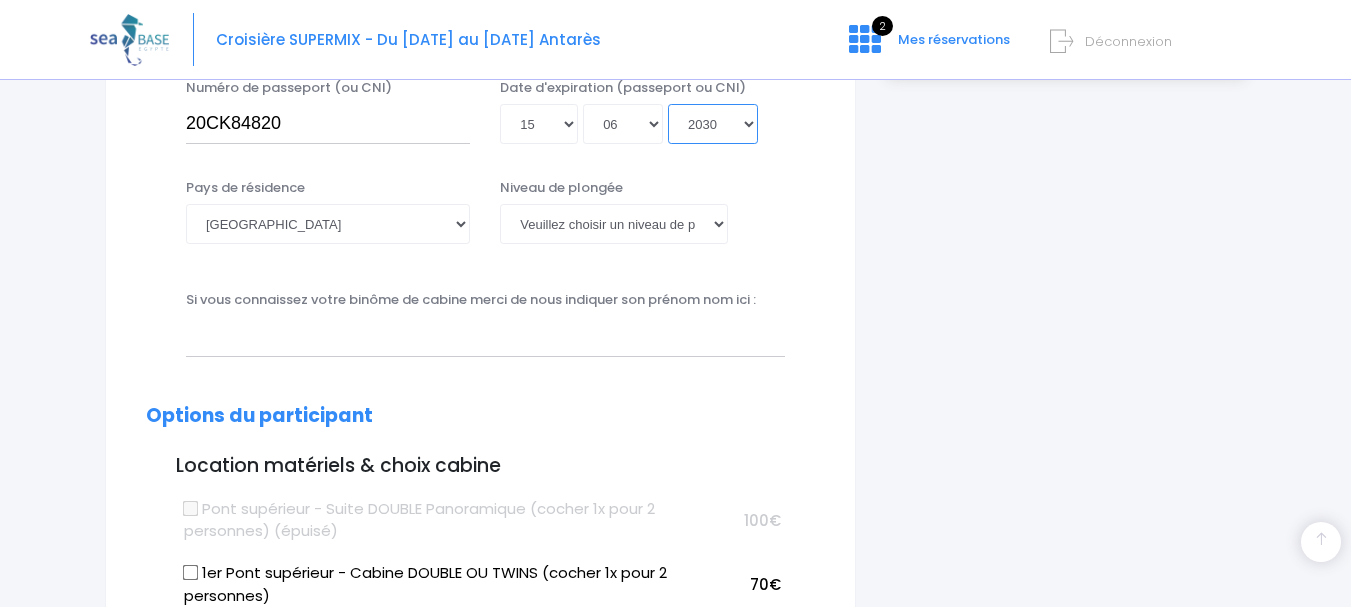 scroll, scrollTop: 700, scrollLeft: 0, axis: vertical 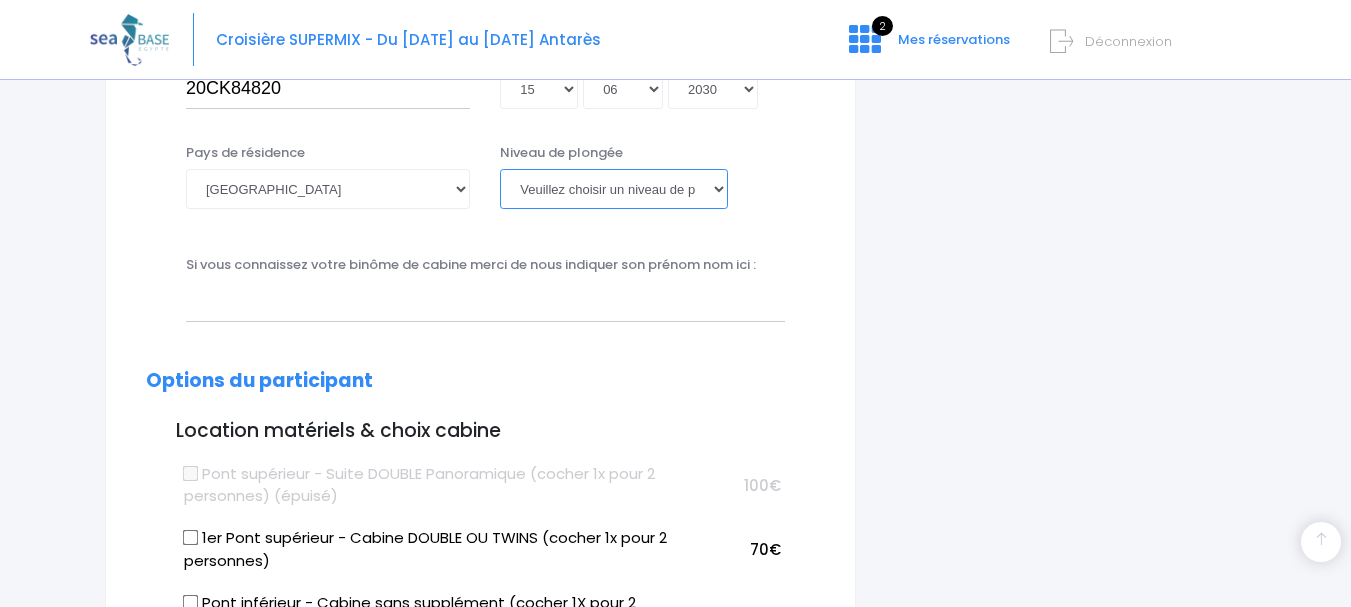 click on "Veuillez choisir un niveau de plongée
Non plongeur
Junior OW diver
Adventure OW diver
Open Water diver
Advanced OW diver
Deep diver
Rescue diver
Dive Master
Instructeur
MSDT
IDC Staff
Master instructeur
Course Director
N1
N2
N3
N4 PA40 MF1 MF2 PE40 Autre" at bounding box center [613, 189] 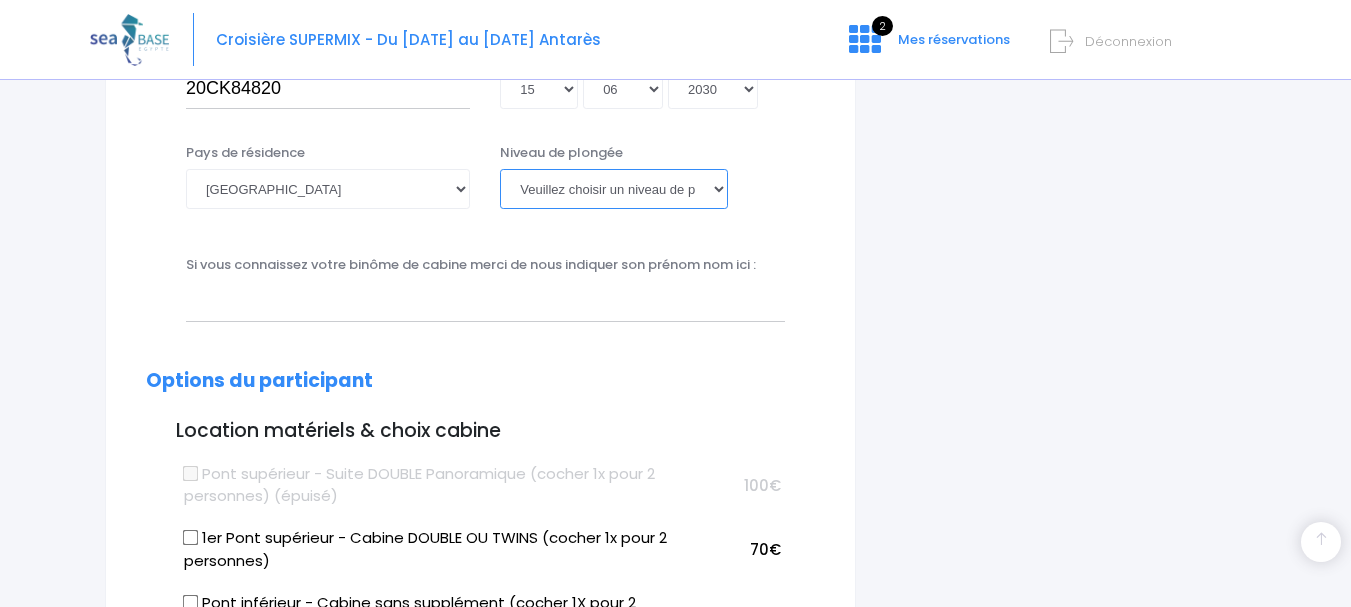 select on "N3" 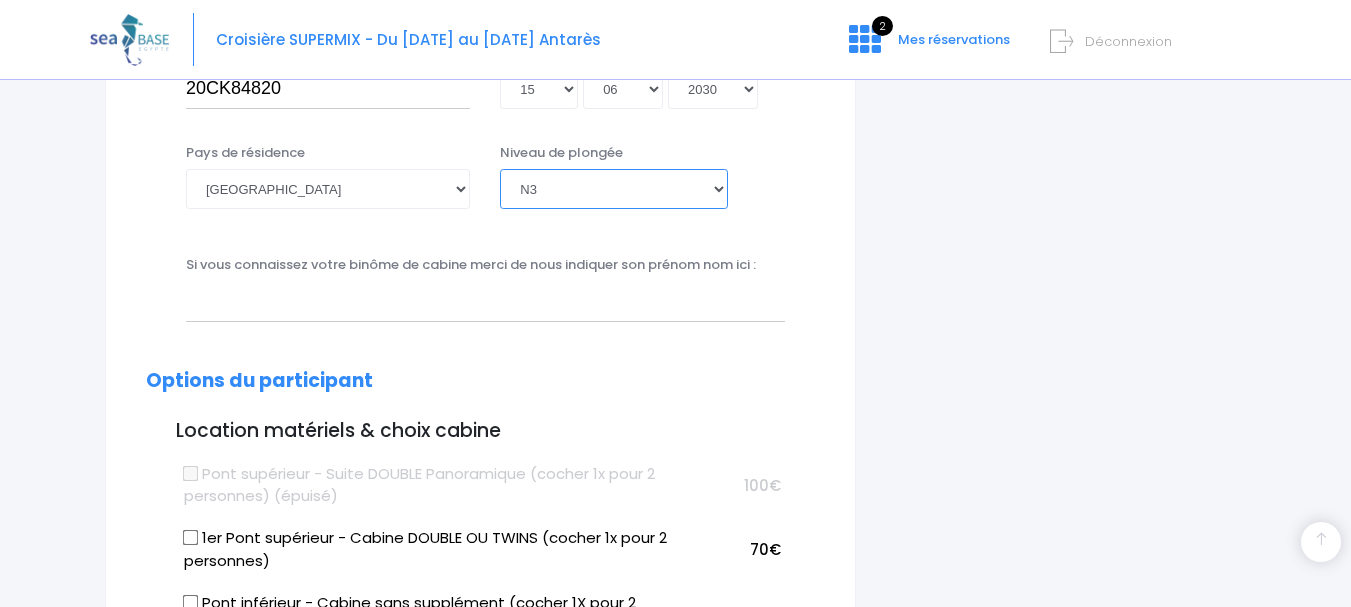 click on "Veuillez choisir un niveau de plongée
Non plongeur
Junior OW diver
Adventure OW diver
Open Water diver
Advanced OW diver
Deep diver
Rescue diver
Dive Master
Instructeur
MSDT
IDC Staff
Master instructeur
Course Director
N1
N2
N3
N4 PA40 MF1 MF2 PE40 Autre" at bounding box center [613, 189] 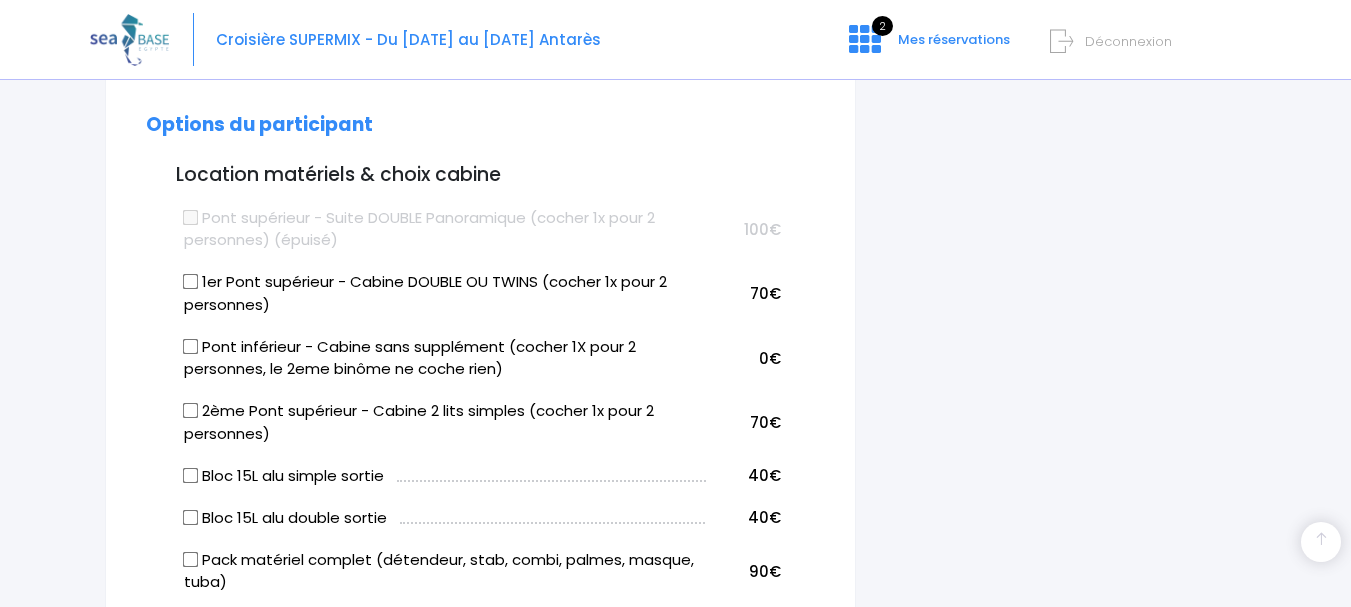 scroll, scrollTop: 1000, scrollLeft: 0, axis: vertical 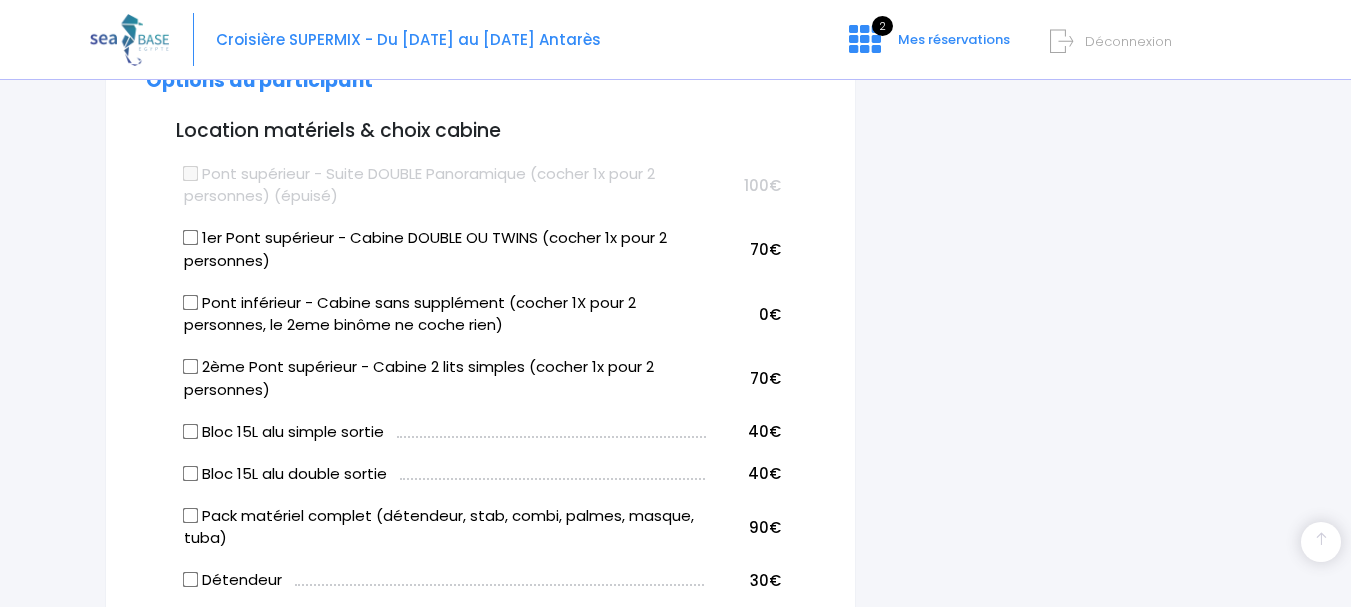 click on "2ème Pont supérieur - Cabine 2 lits simples (cocher 1x pour 2 personnes)" at bounding box center (191, 367) 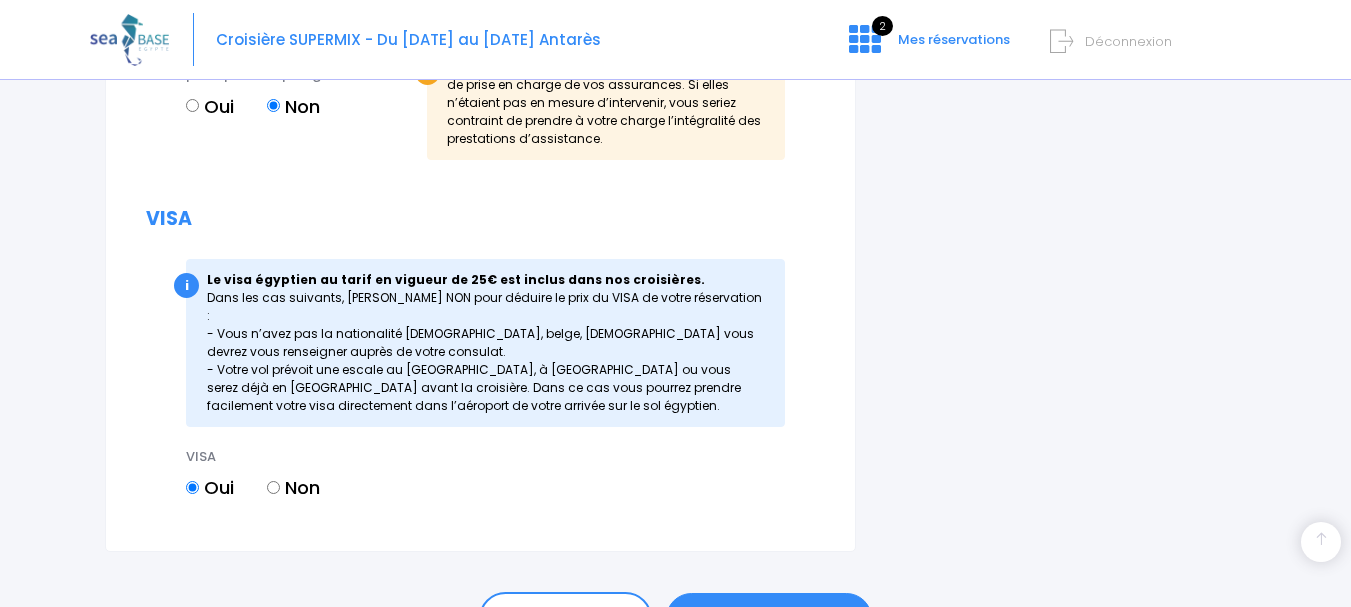scroll, scrollTop: 2475, scrollLeft: 0, axis: vertical 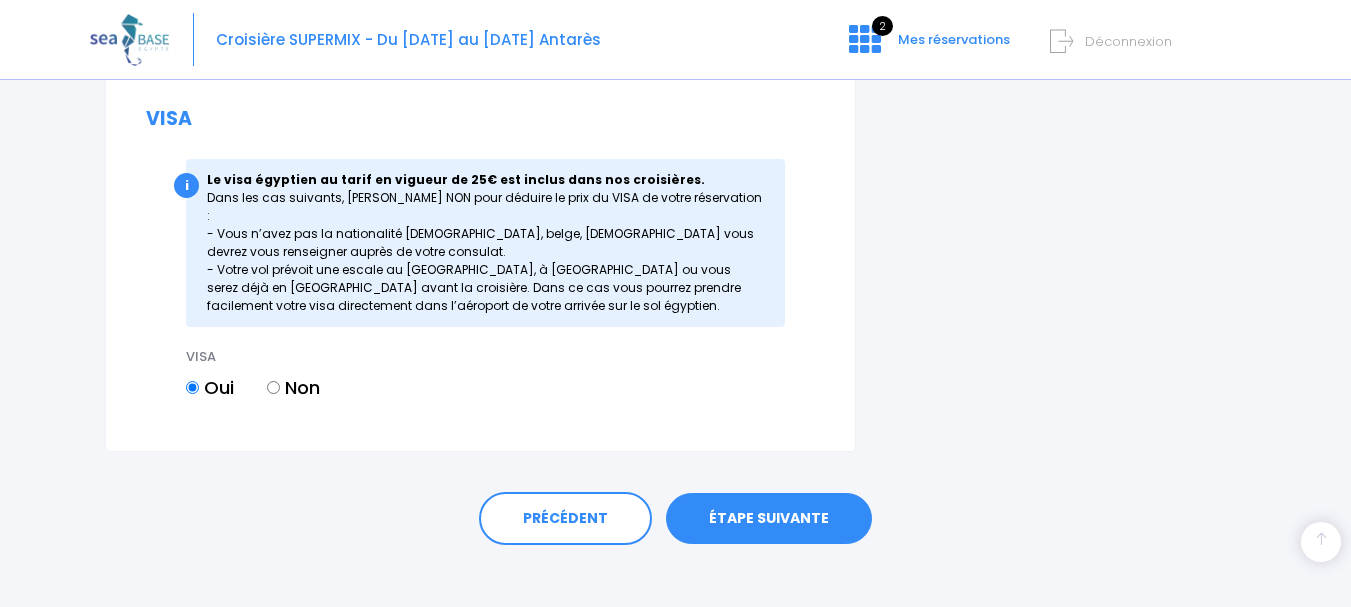 click on "ÉTAPE SUIVANTE" at bounding box center [769, 519] 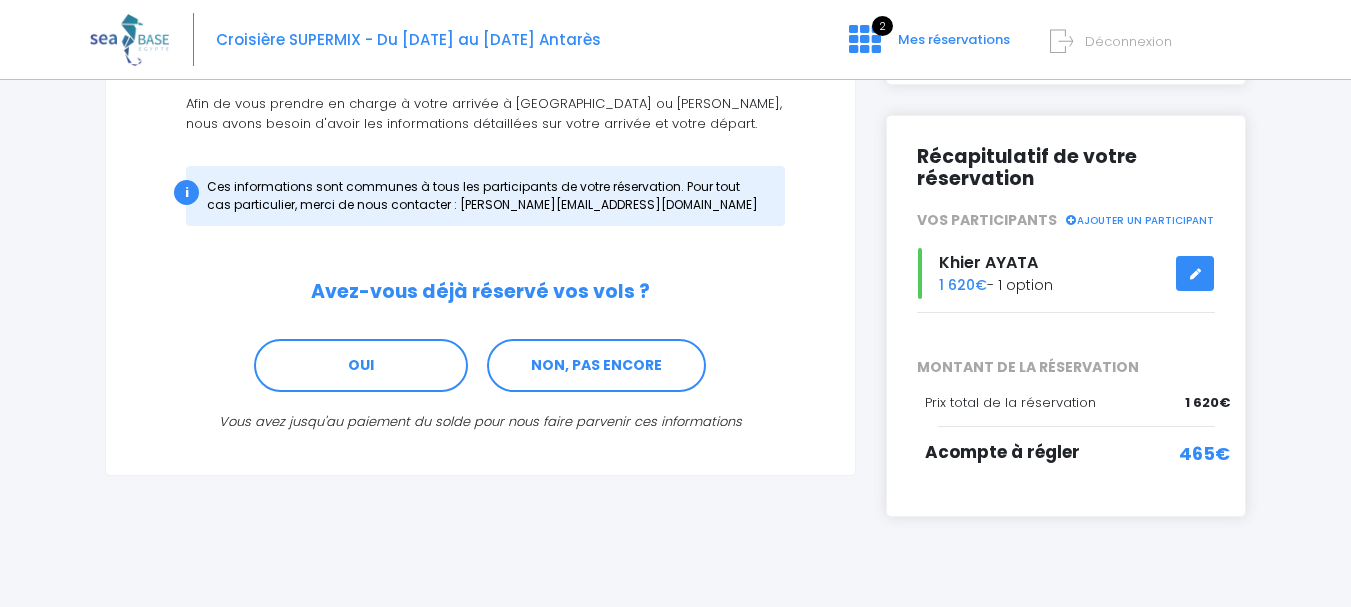 scroll, scrollTop: 255, scrollLeft: 0, axis: vertical 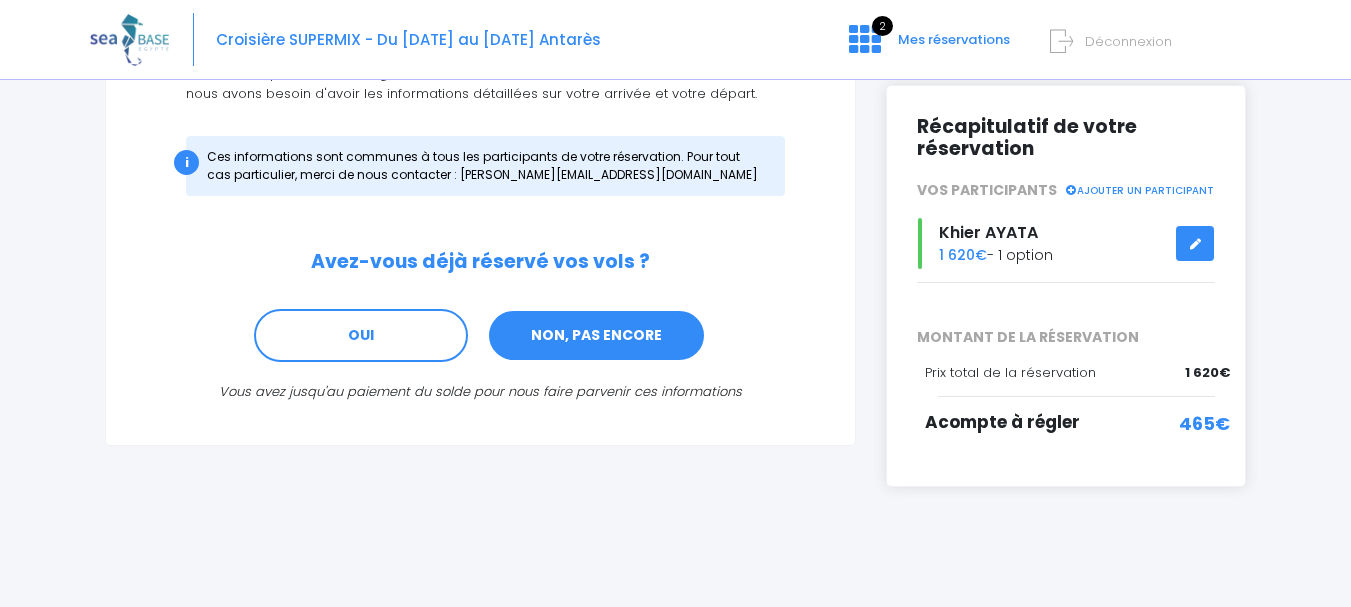 click on "NON, PAS ENCORE" at bounding box center [596, 336] 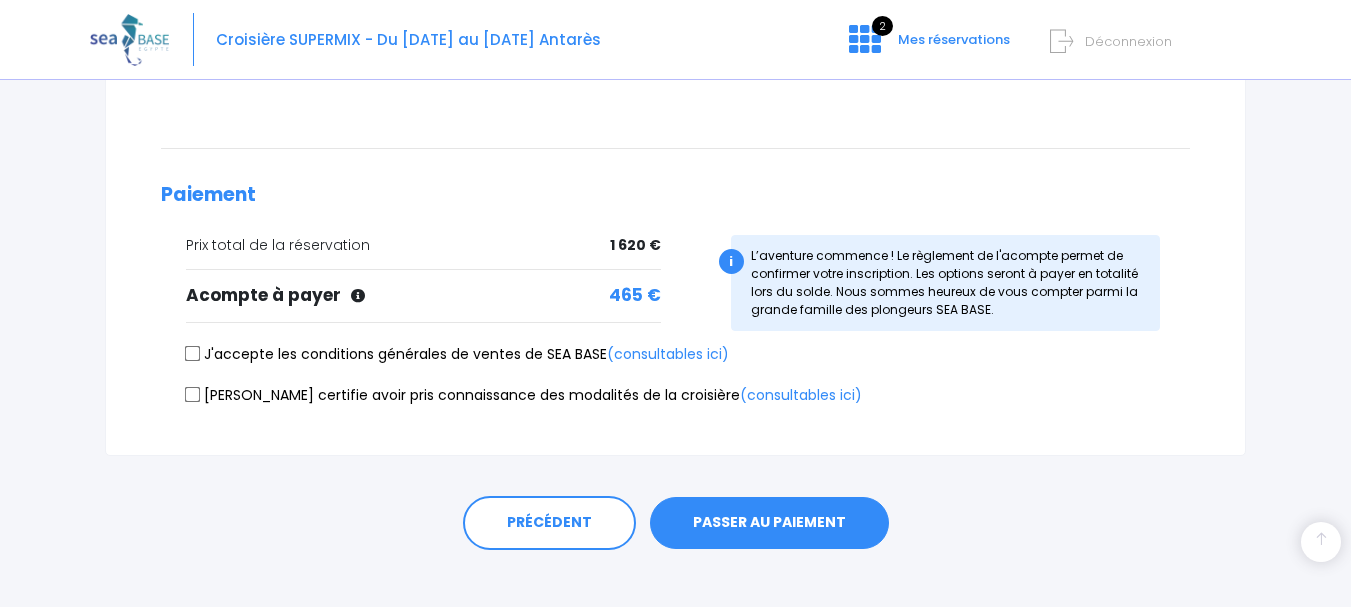 scroll, scrollTop: 467, scrollLeft: 0, axis: vertical 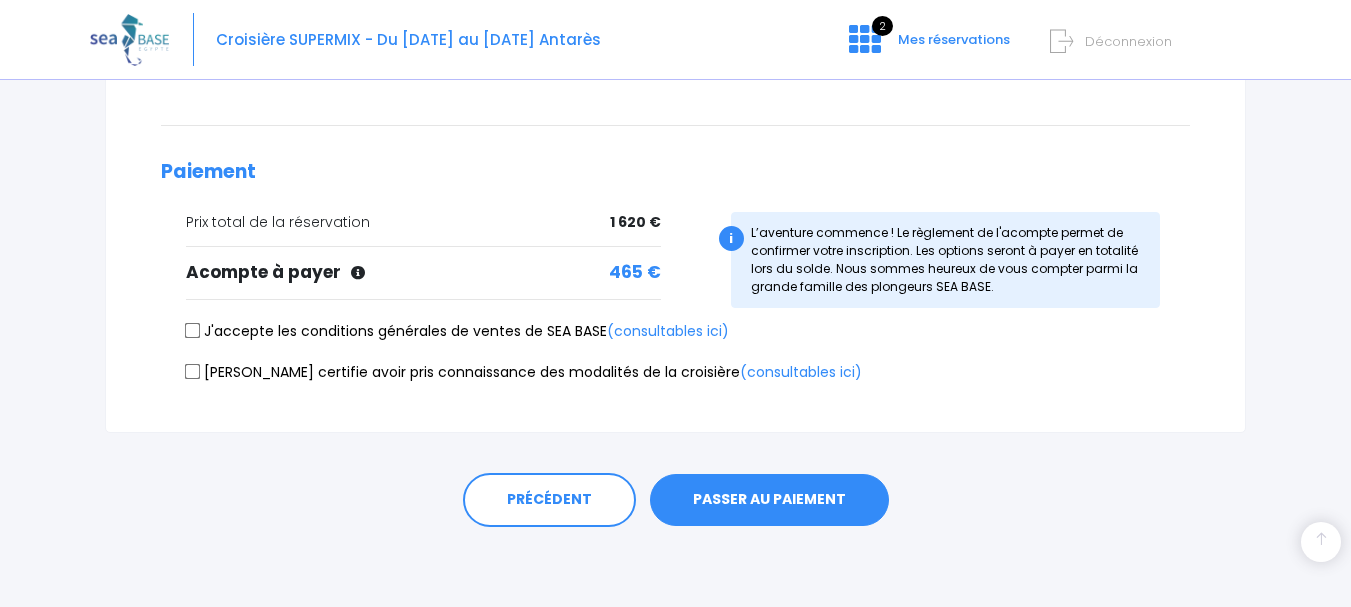 click on "J'accepte les conditions générales de ventes de SEA BASE  (consultables ici)" at bounding box center (193, 331) 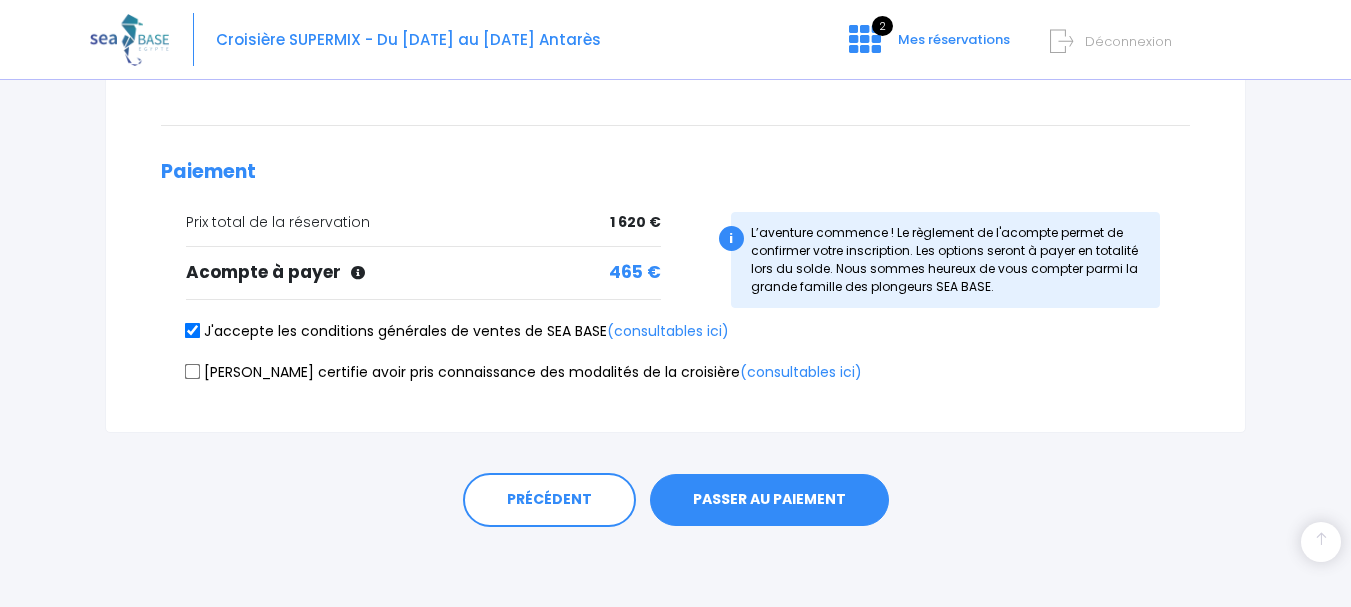 click on "Je certifie avoir pris connaissance des modalités de la croisière  (consultables ici)" at bounding box center (193, 371) 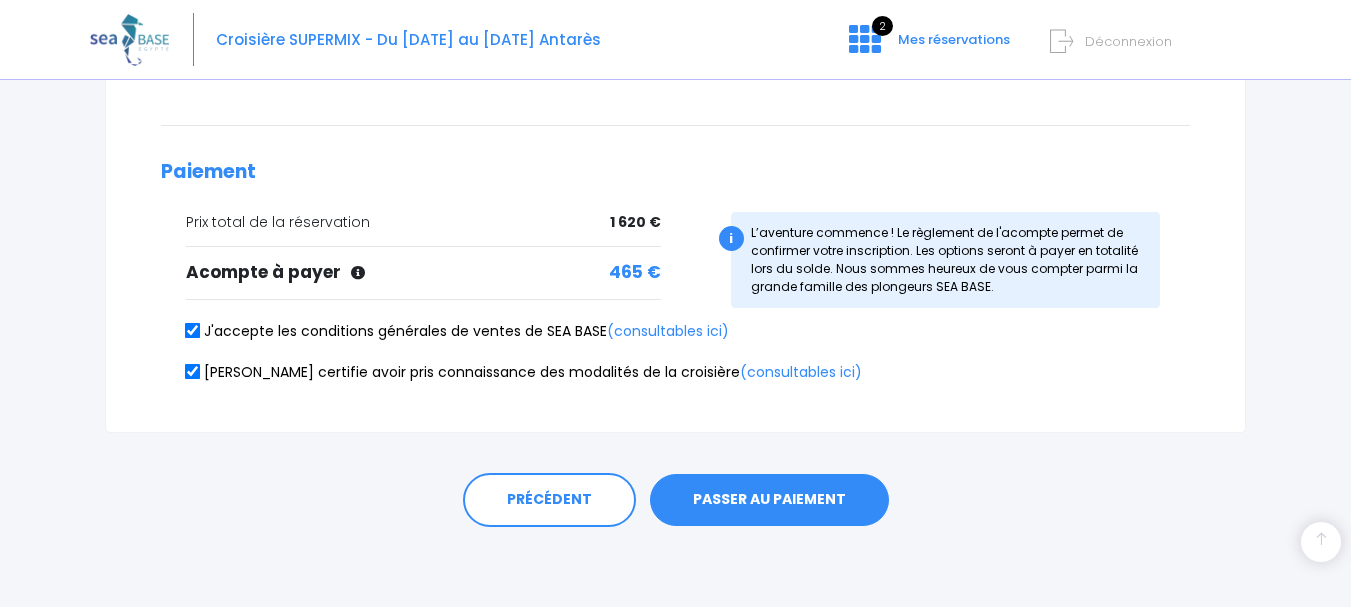 click on "PASSER AU PAIEMENT" at bounding box center (769, 500) 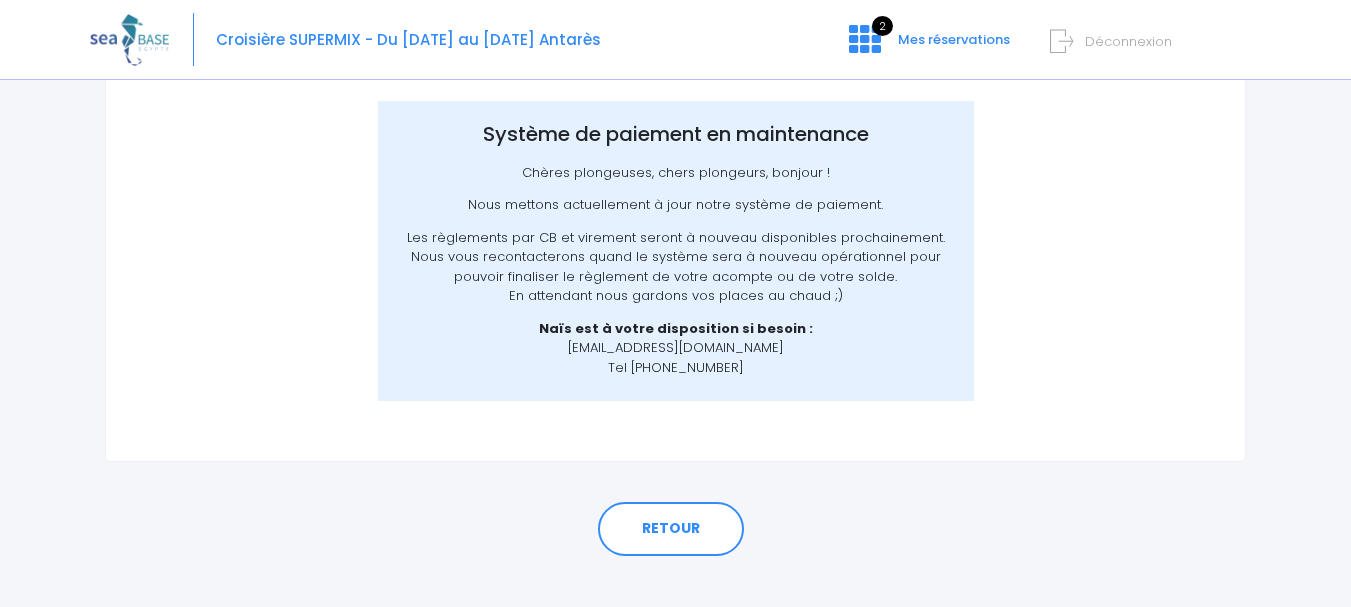 scroll, scrollTop: 299, scrollLeft: 0, axis: vertical 